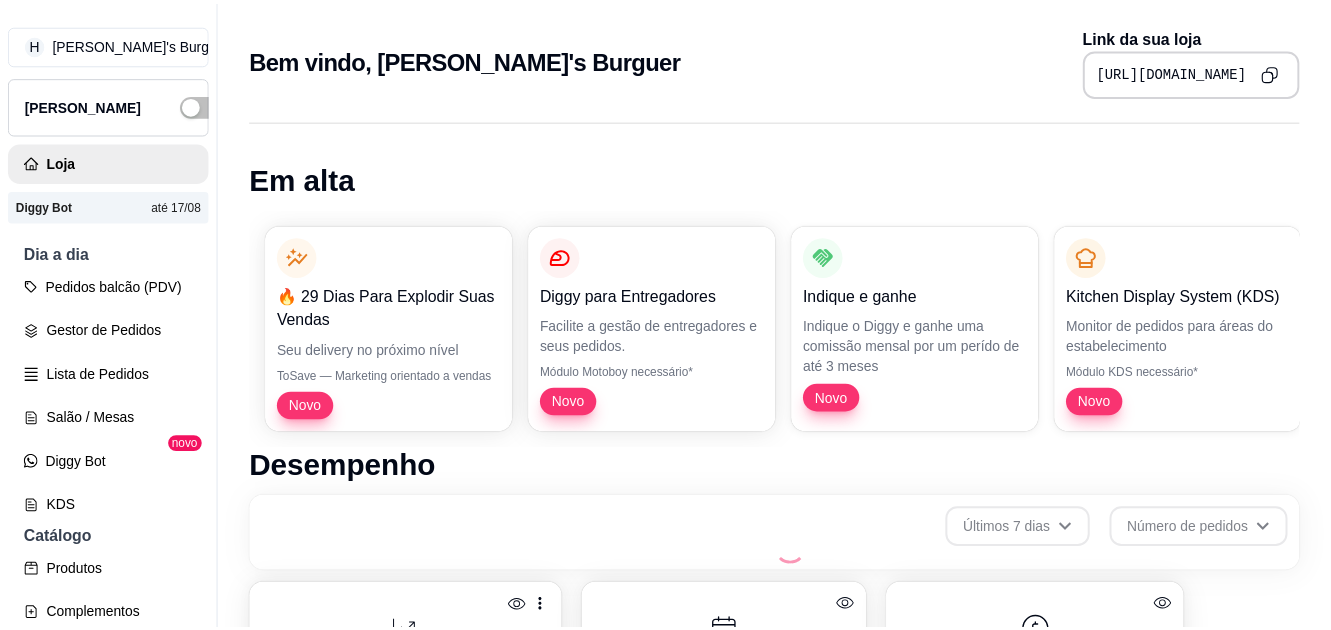 scroll, scrollTop: 0, scrollLeft: 0, axis: both 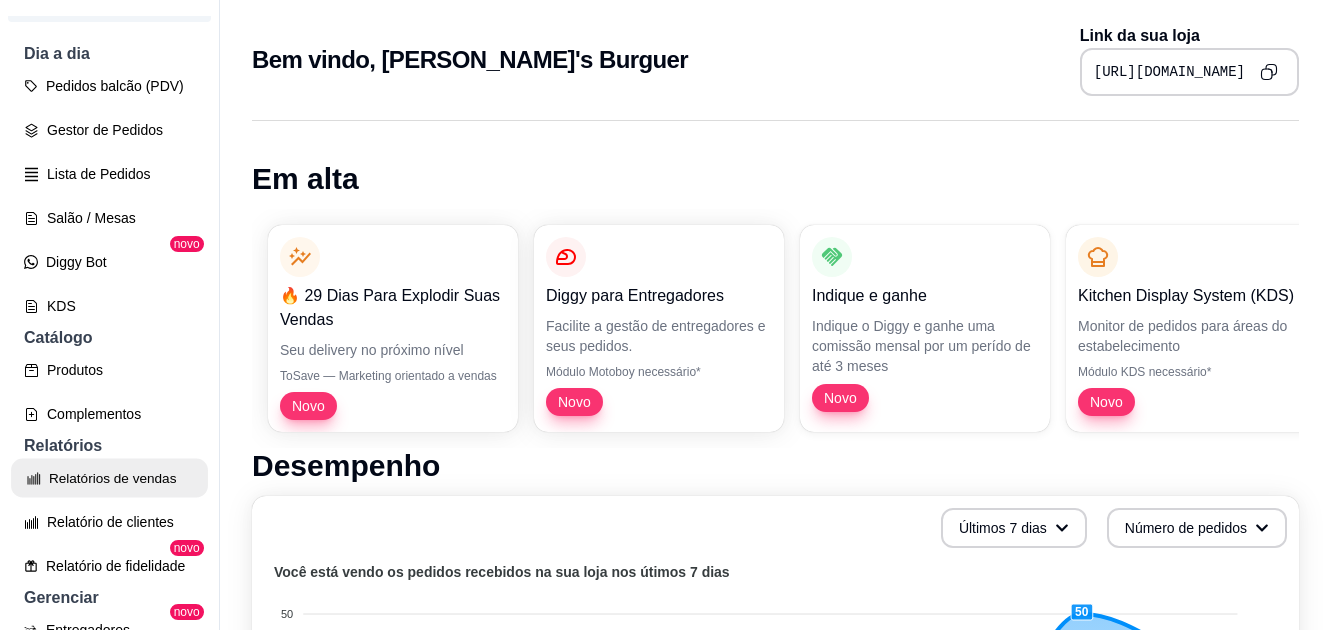 click on "Relatórios de vendas" at bounding box center [109, 478] 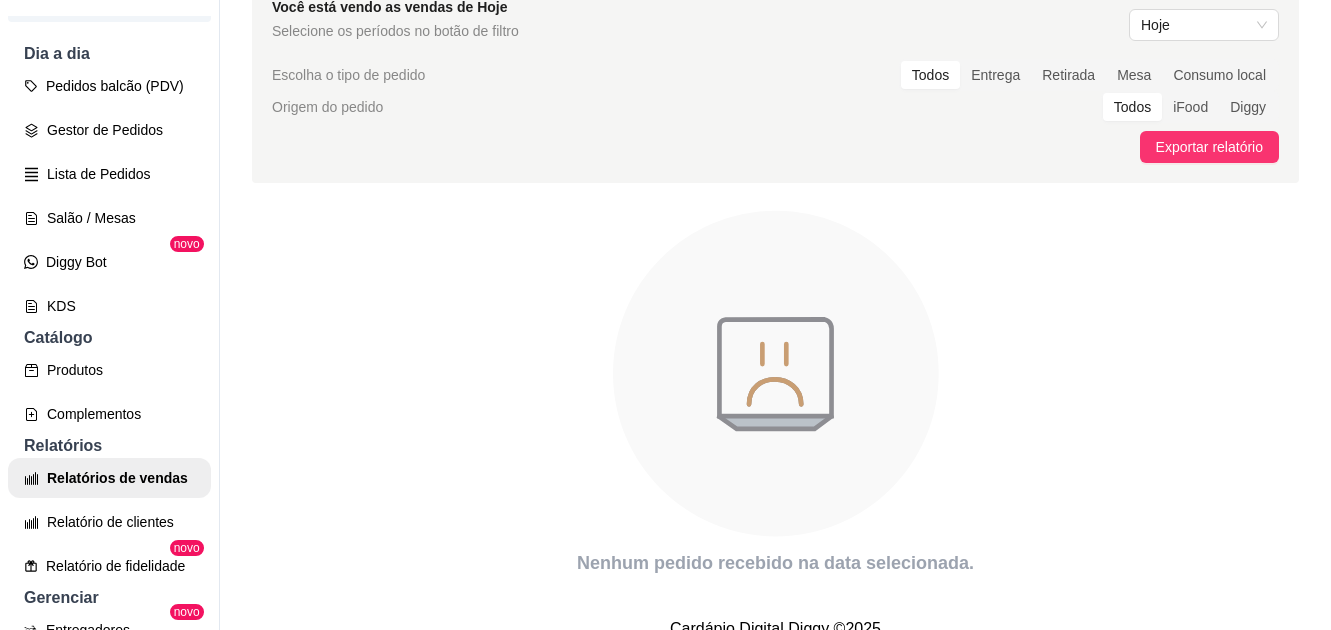 scroll, scrollTop: 147, scrollLeft: 0, axis: vertical 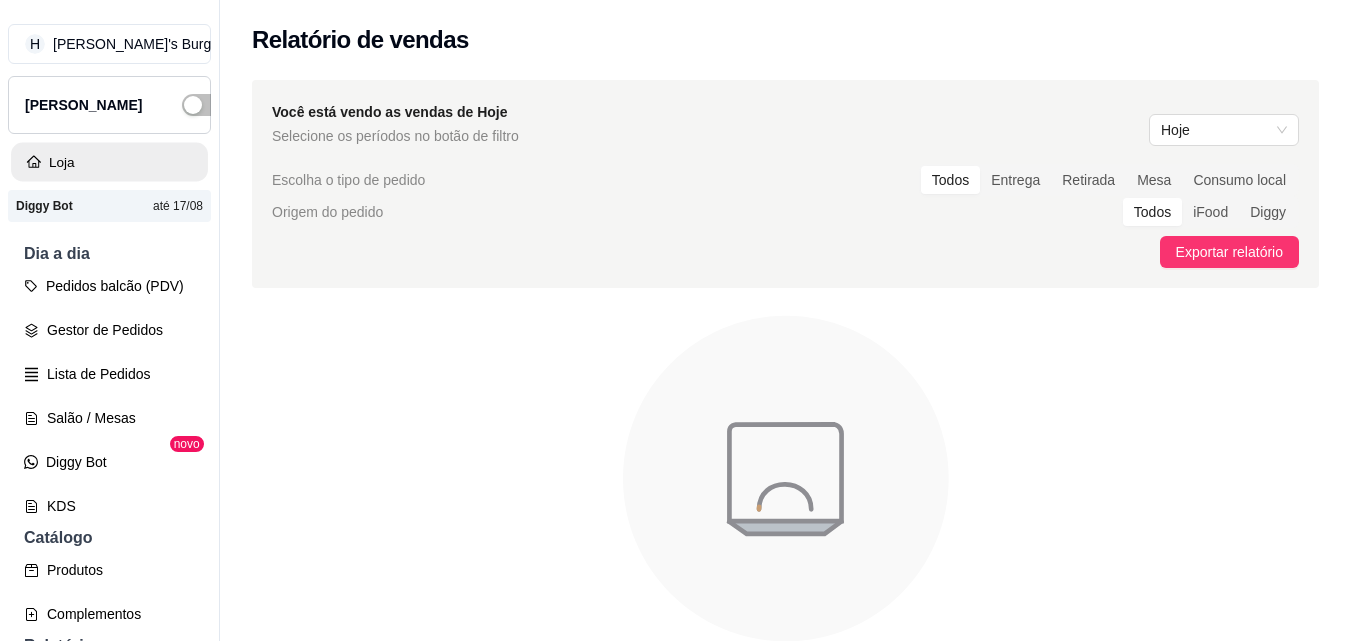 click on "Loja" at bounding box center [109, 162] 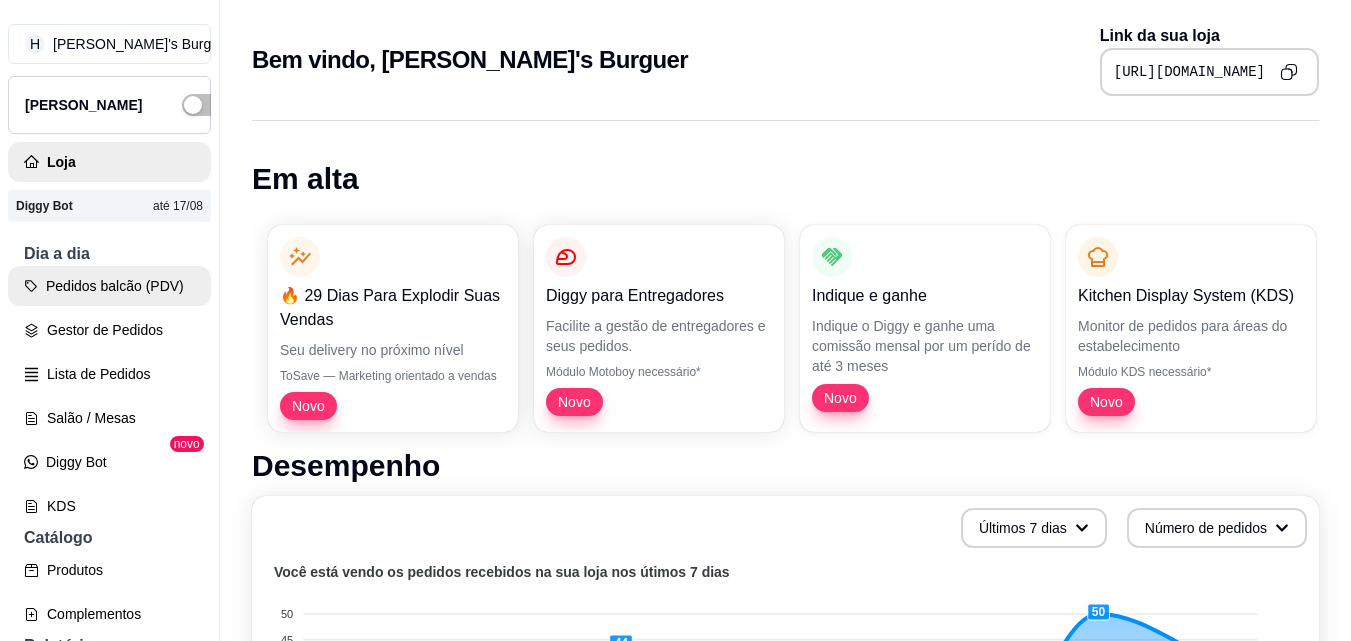 click on "Pedidos balcão (PDV)" at bounding box center (109, 286) 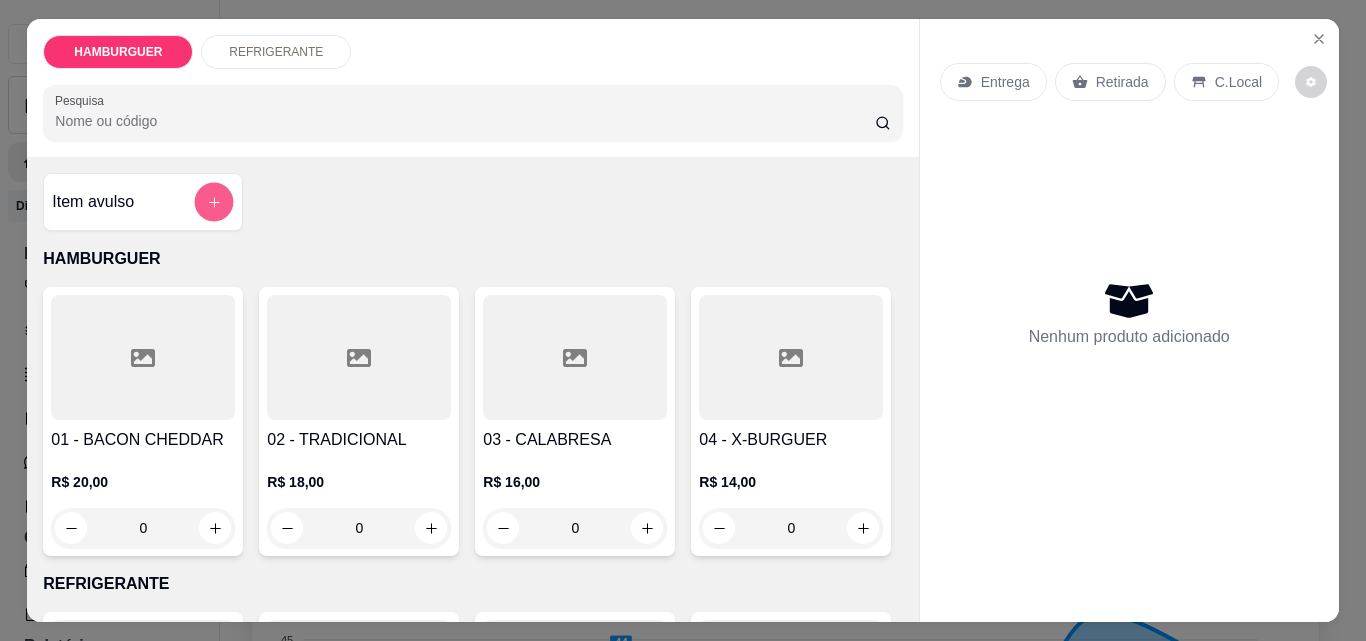 click 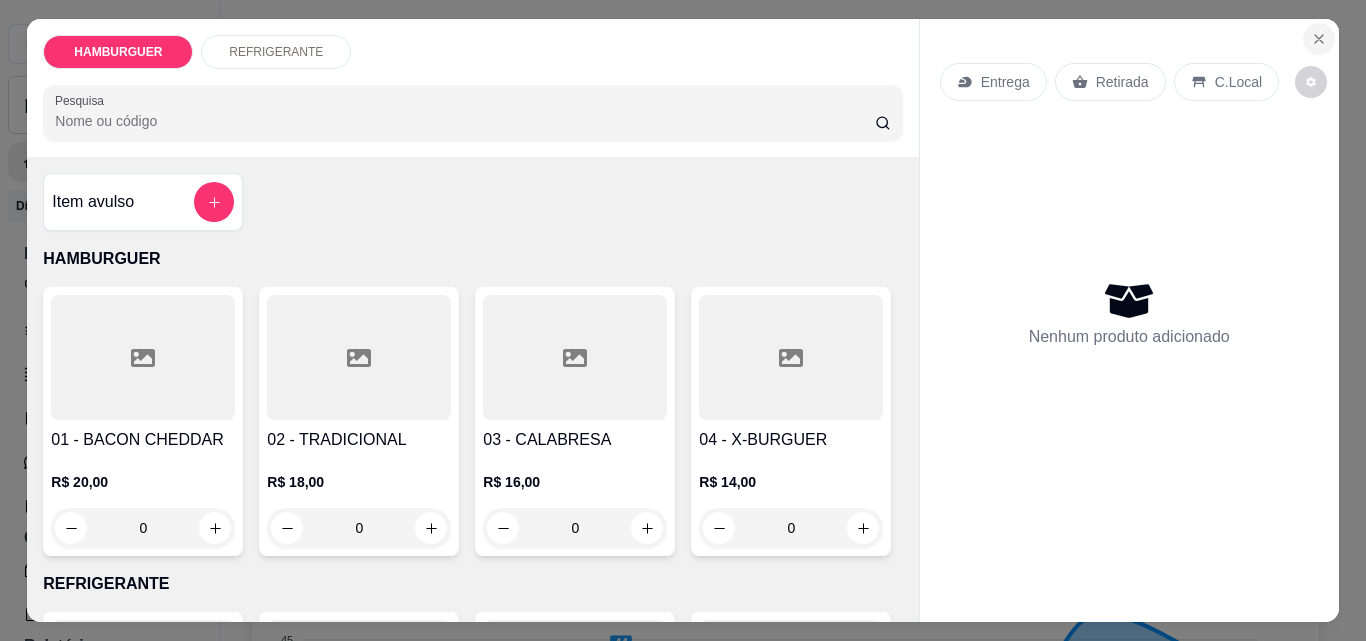 click 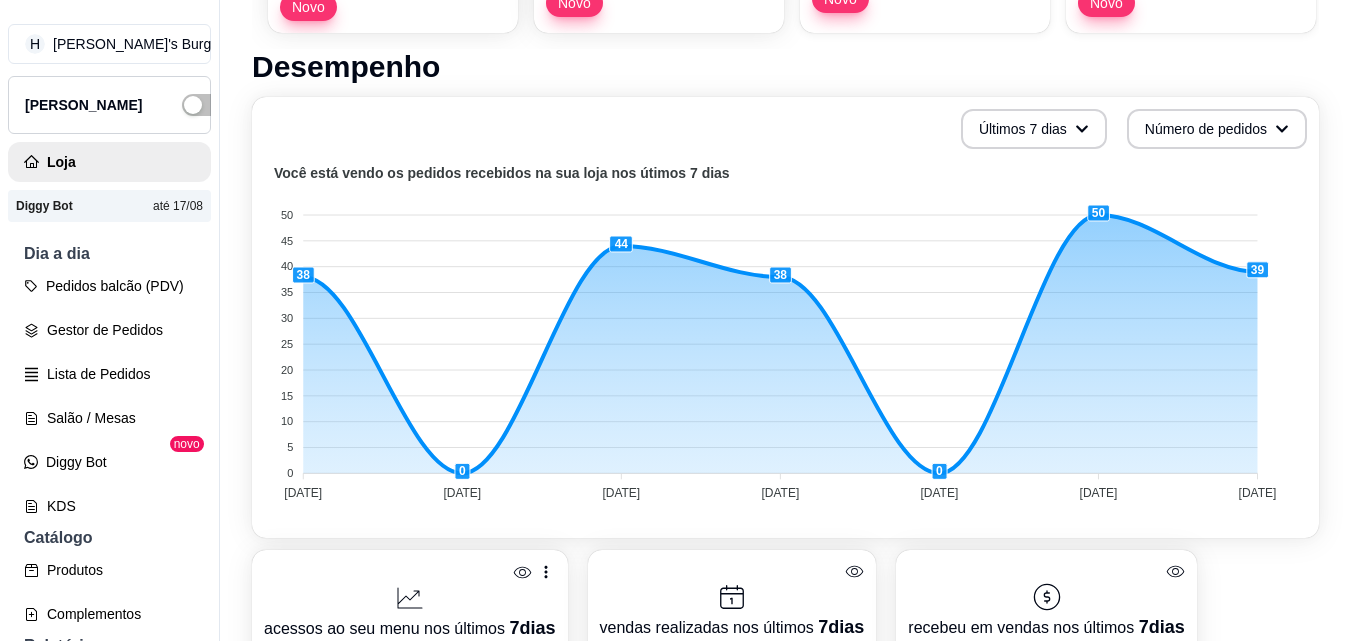 scroll, scrollTop: 400, scrollLeft: 0, axis: vertical 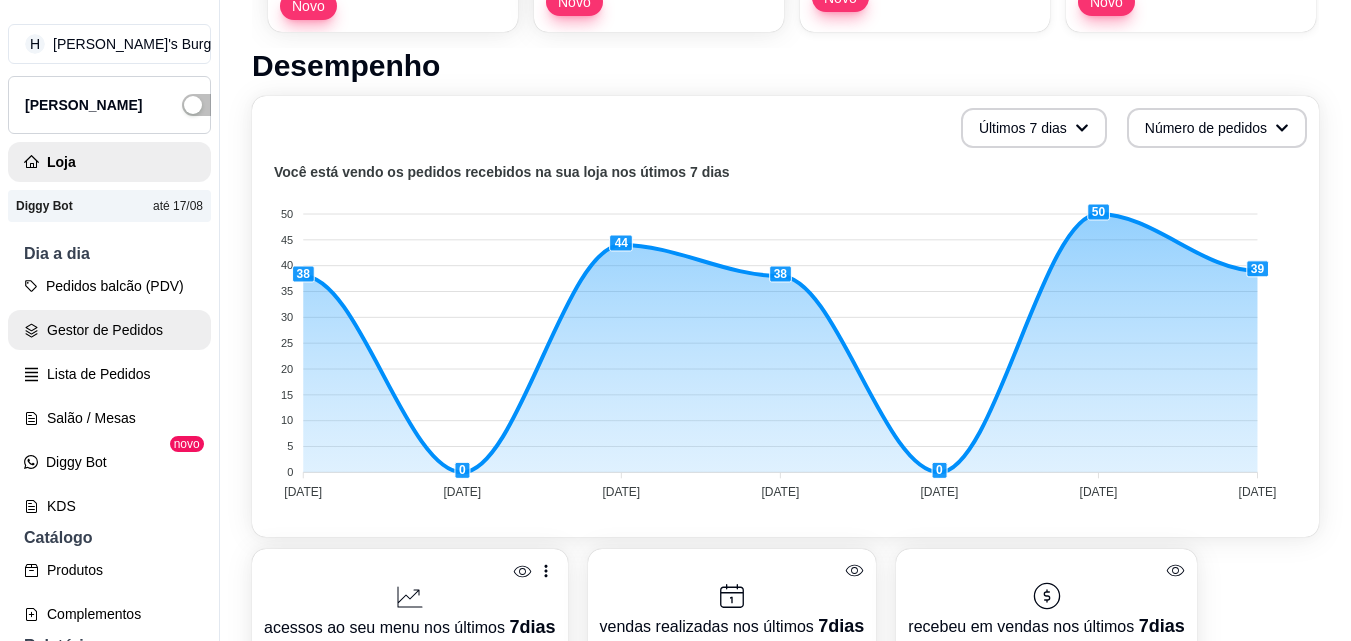 click on "Gestor de Pedidos" at bounding box center [109, 330] 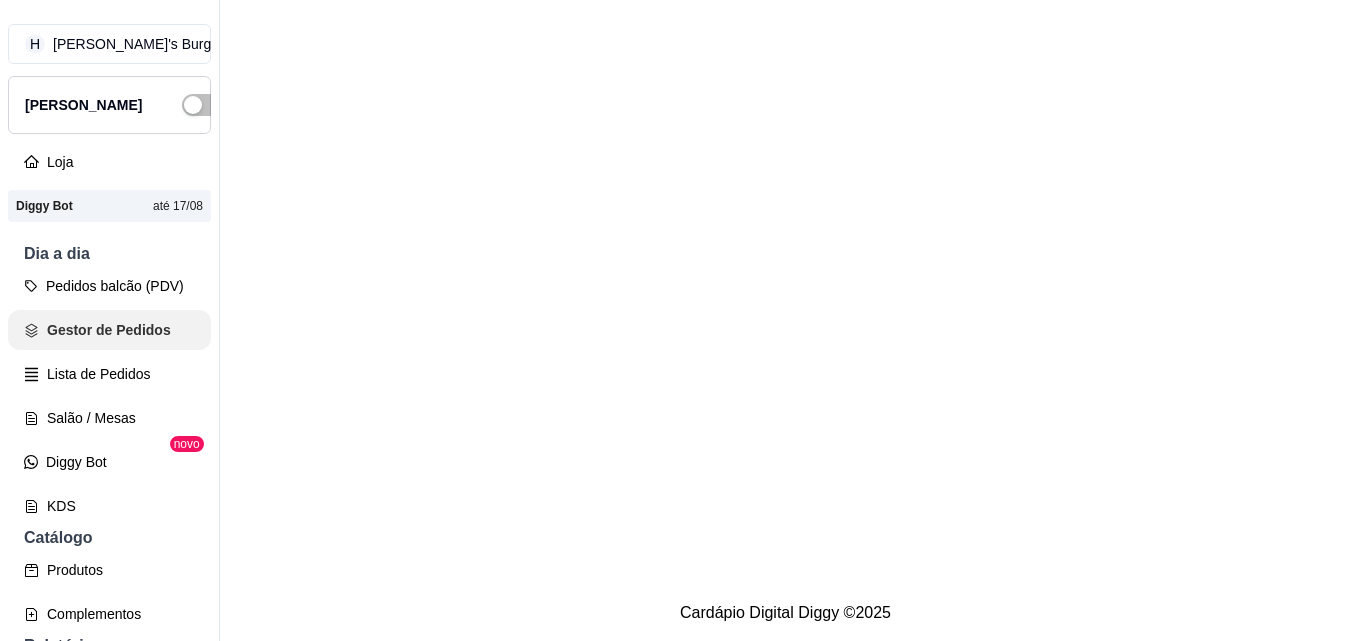 scroll, scrollTop: 0, scrollLeft: 0, axis: both 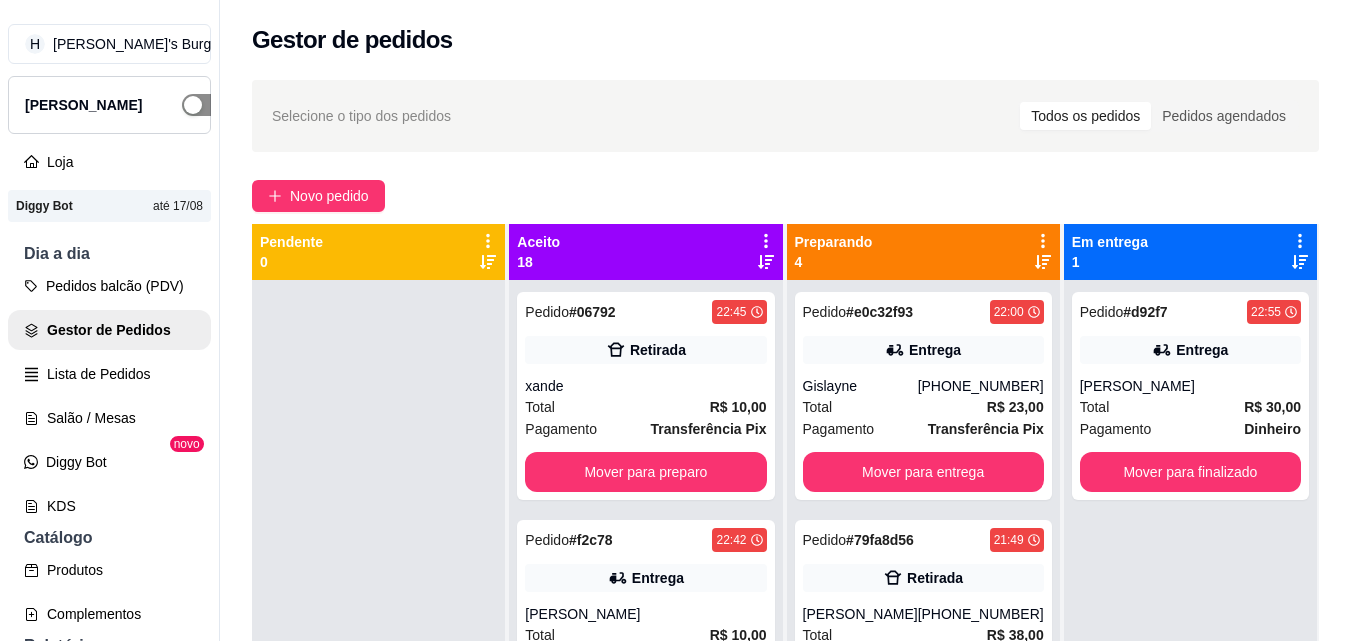 click at bounding box center (193, 105) 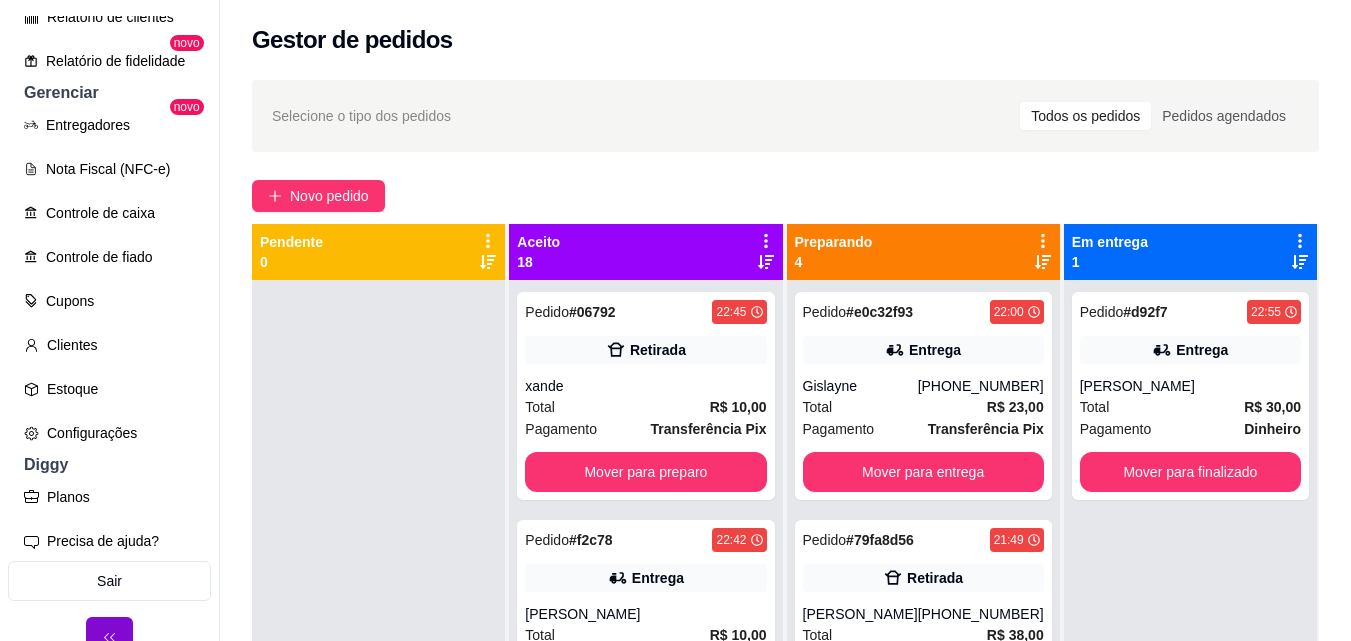 scroll, scrollTop: 729, scrollLeft: 0, axis: vertical 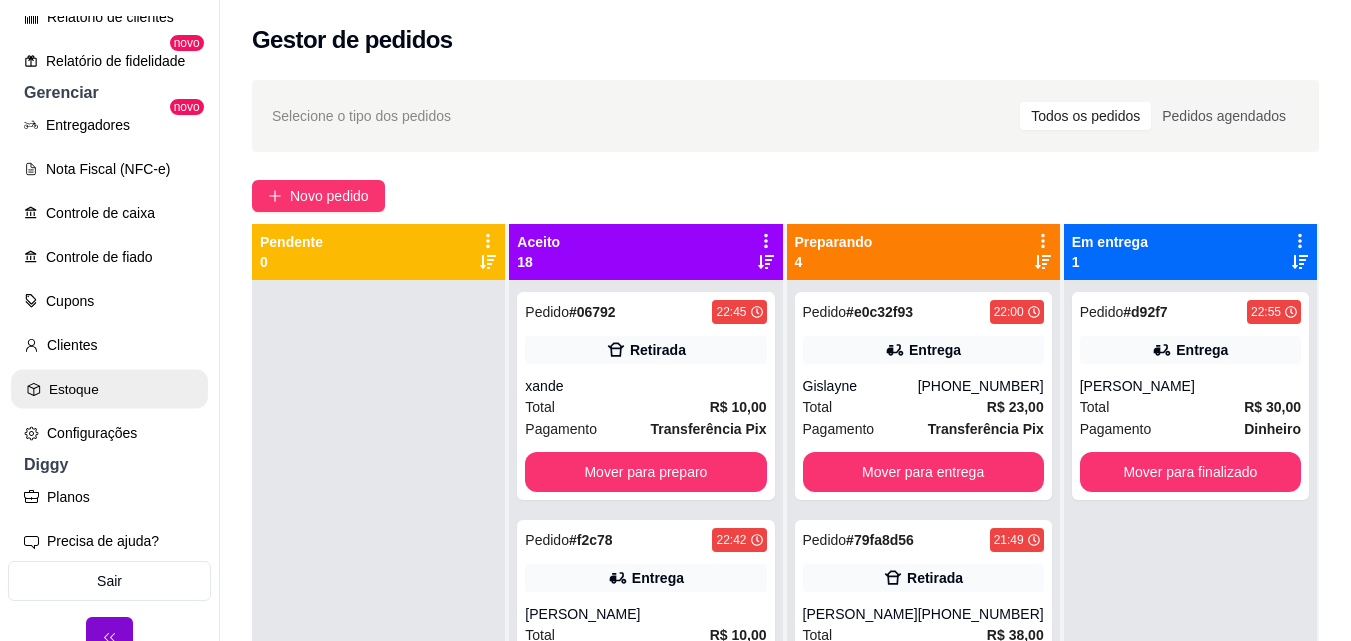 click on "Estoque" at bounding box center [109, 389] 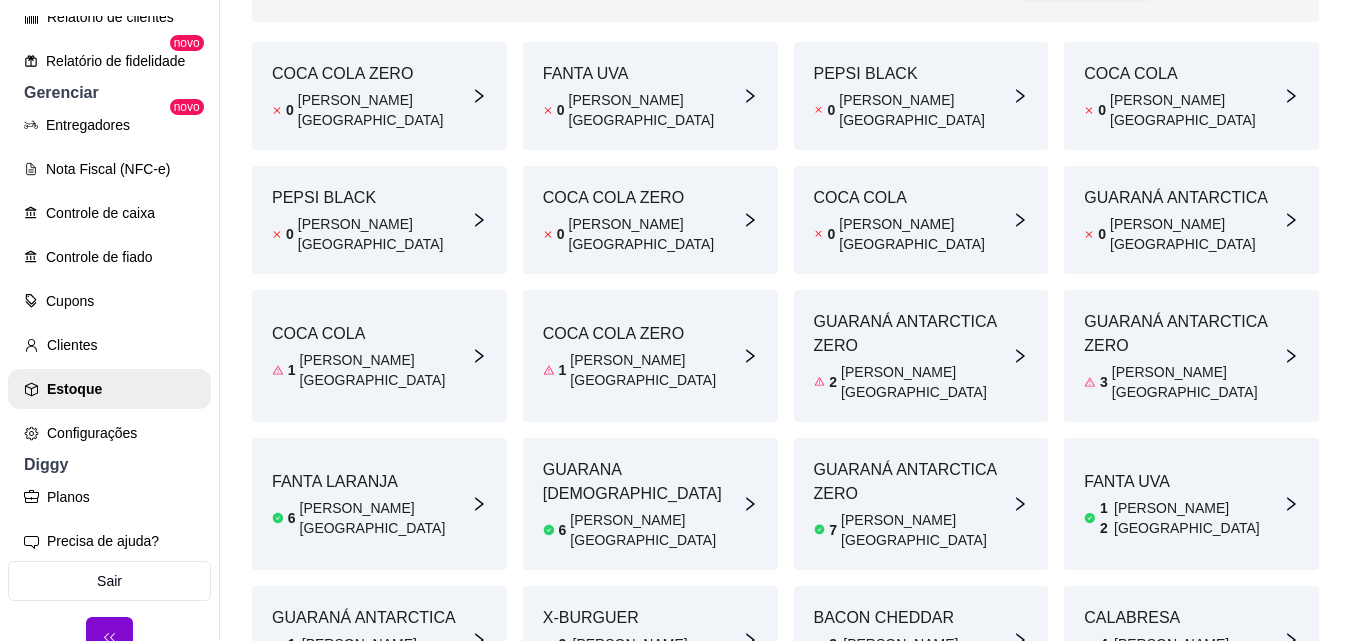 scroll, scrollTop: 400, scrollLeft: 0, axis: vertical 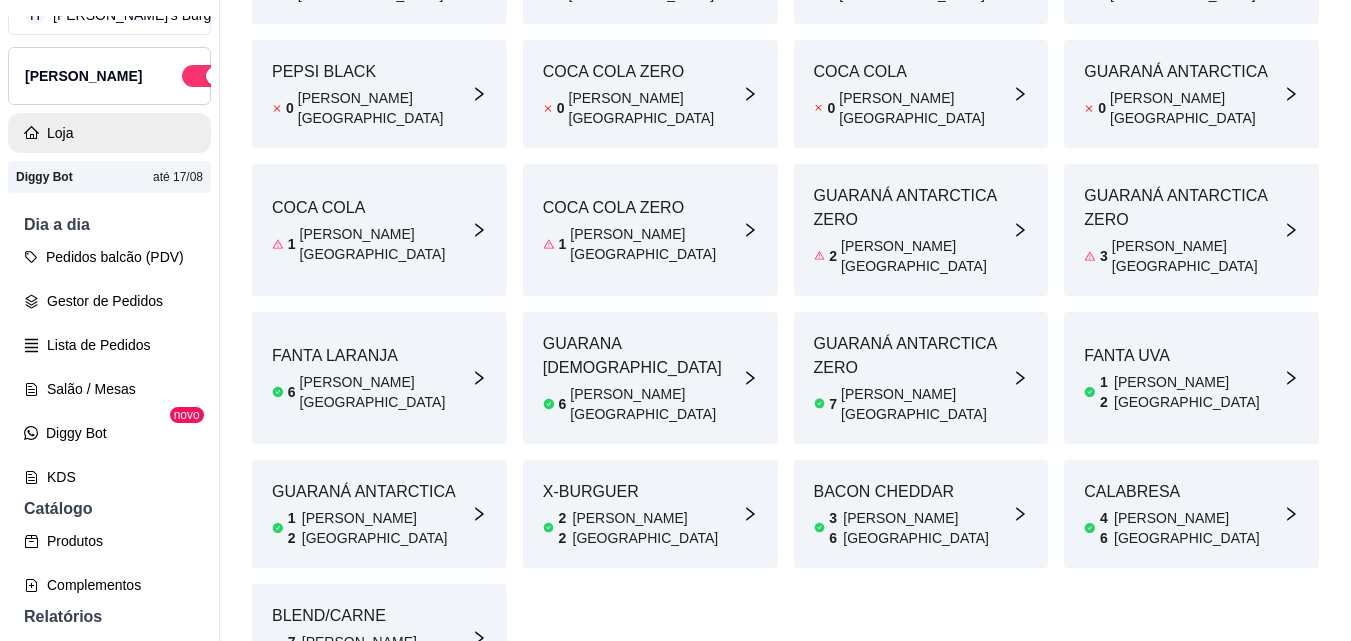click on "Loja" at bounding box center [109, 133] 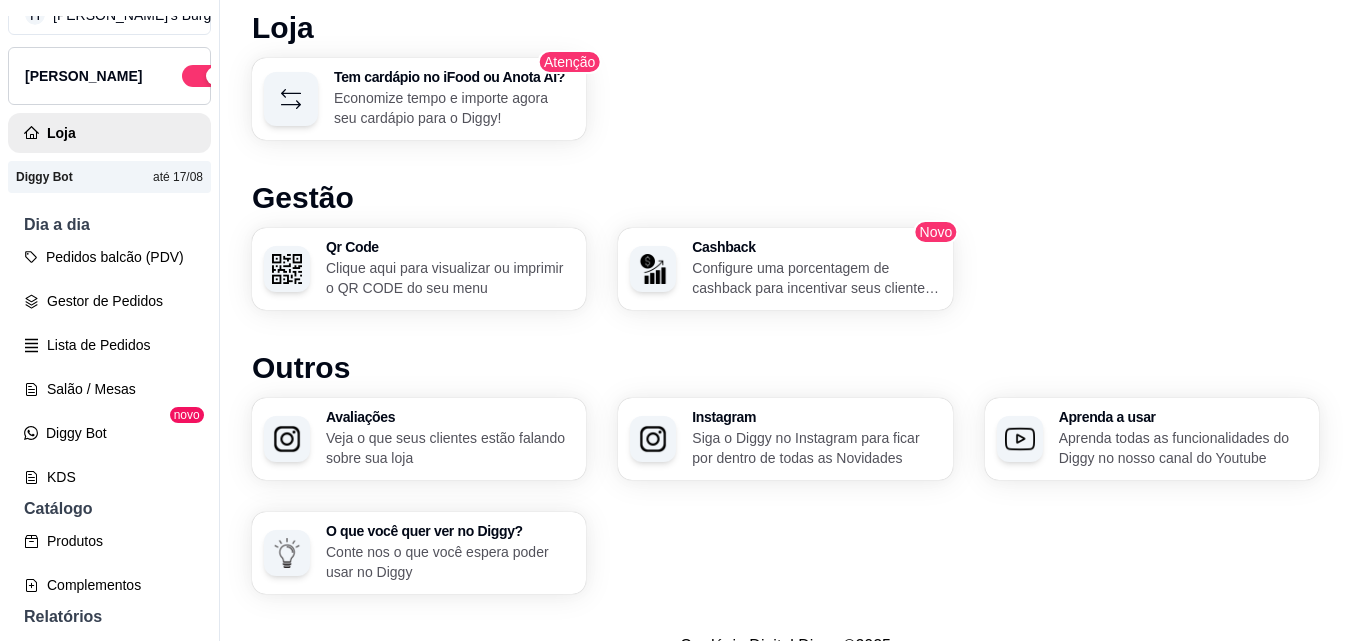 scroll, scrollTop: 1158, scrollLeft: 0, axis: vertical 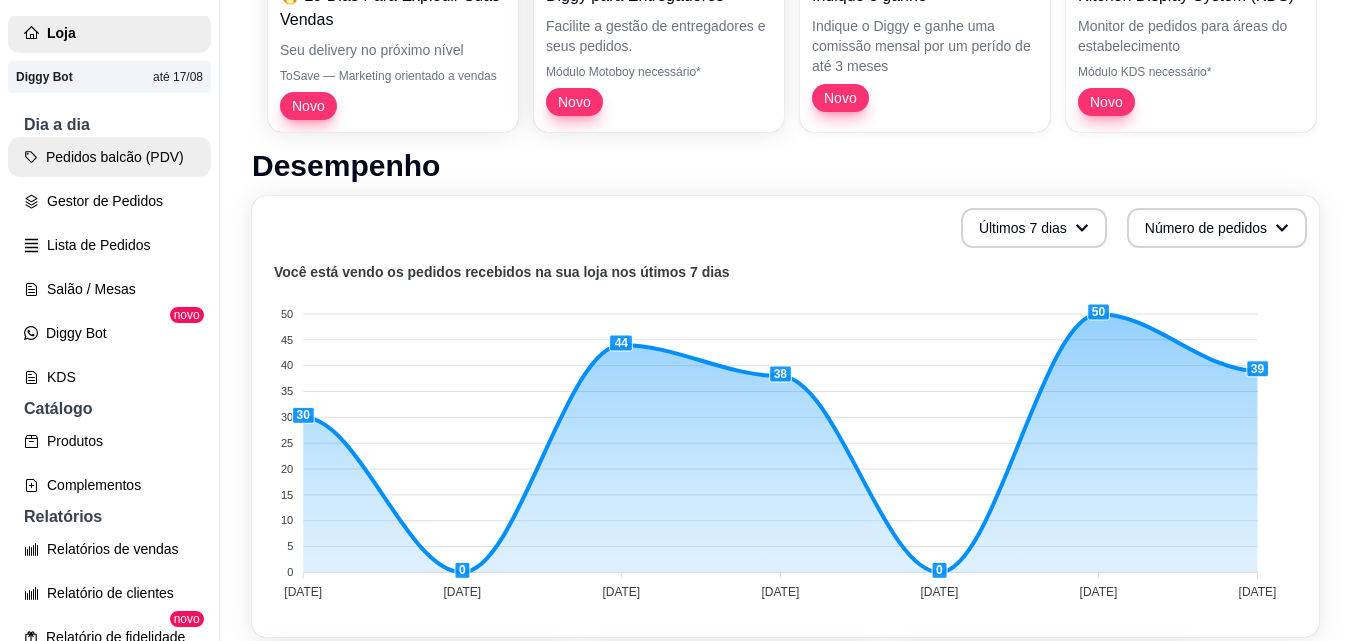 click on "Pedidos balcão (PDV)" at bounding box center [109, 157] 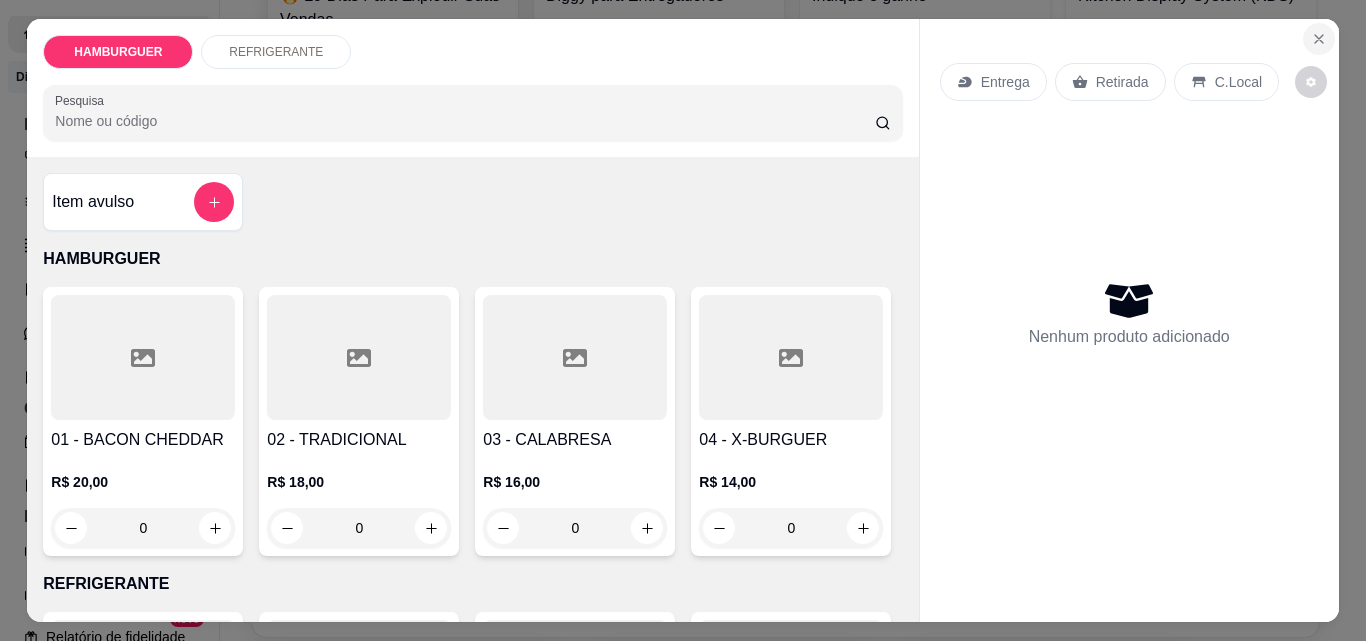 click 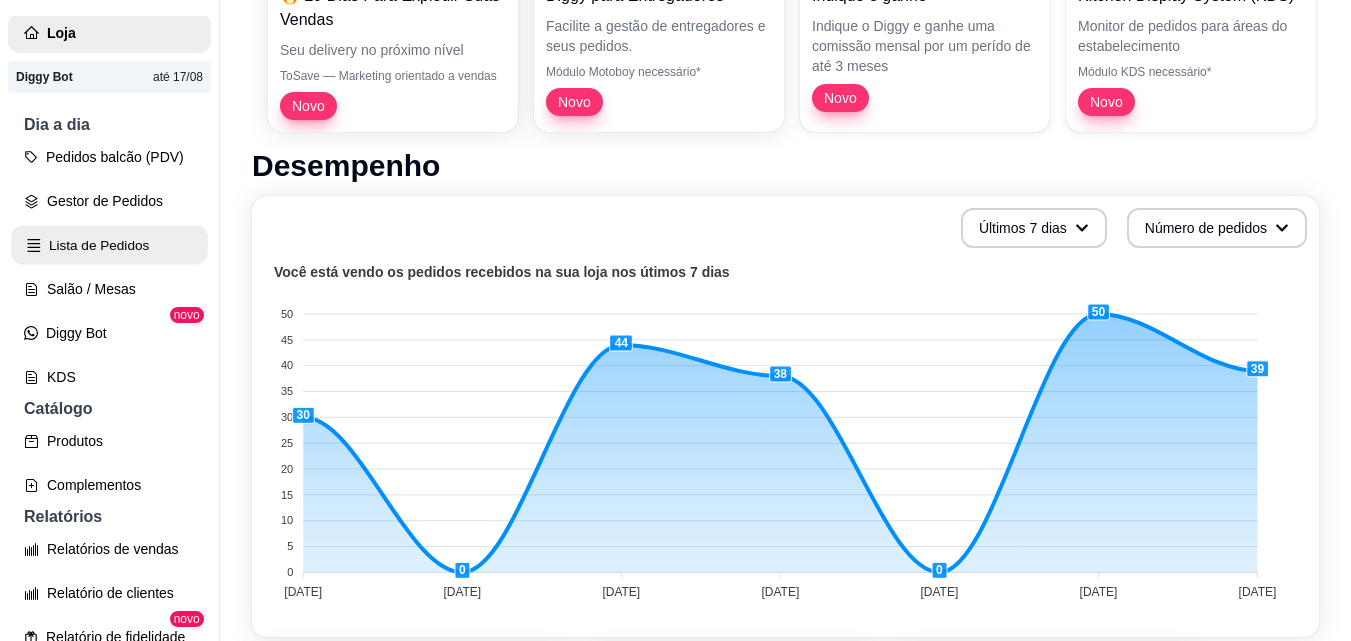 click on "Lista de Pedidos" at bounding box center [109, 245] 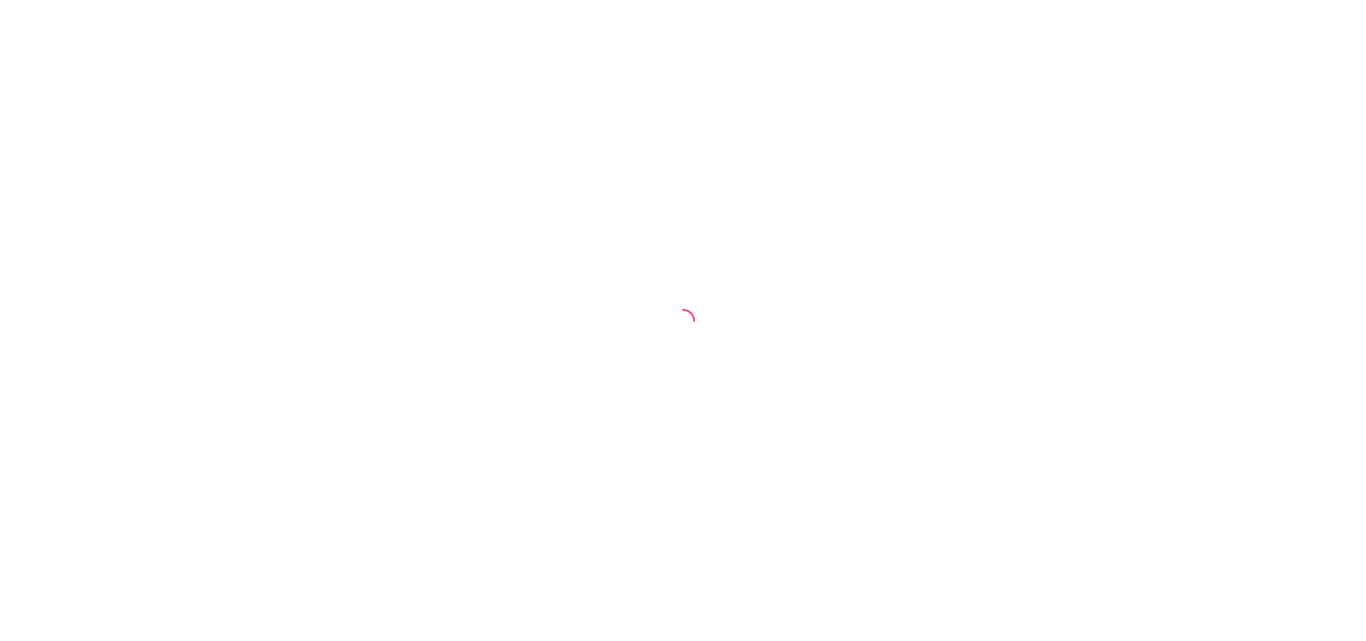 scroll, scrollTop: 0, scrollLeft: 0, axis: both 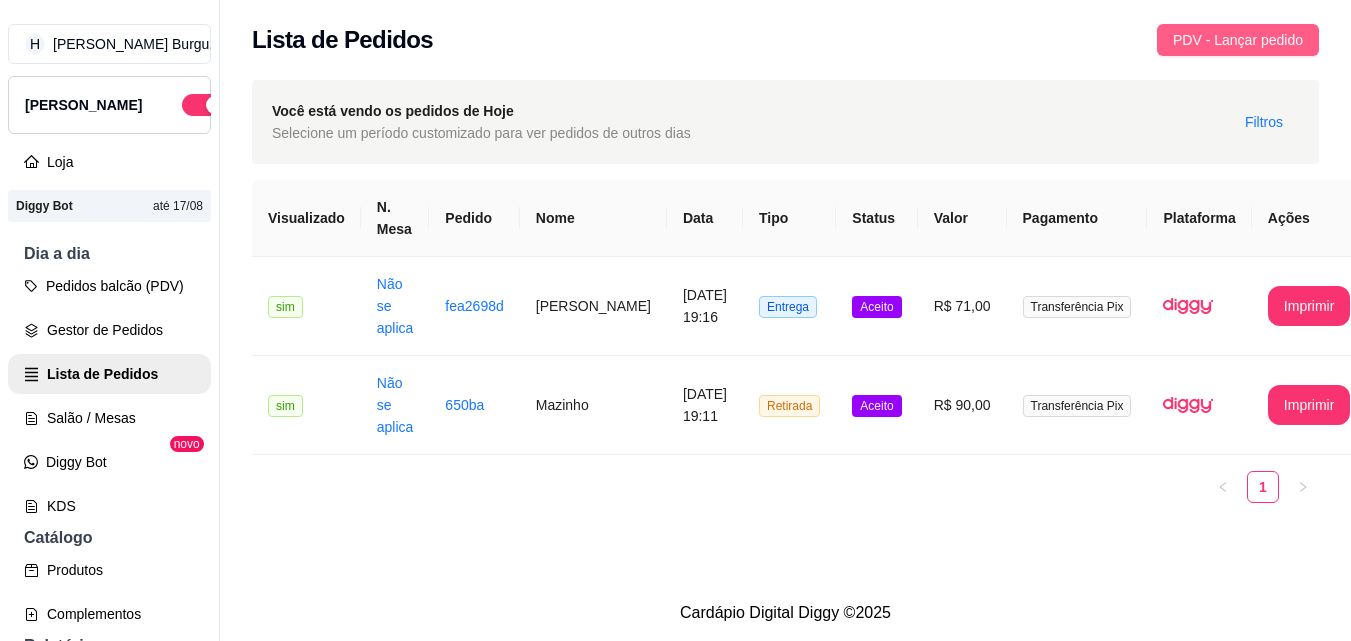 click on "PDV - Lançar pedido" at bounding box center (1238, 40) 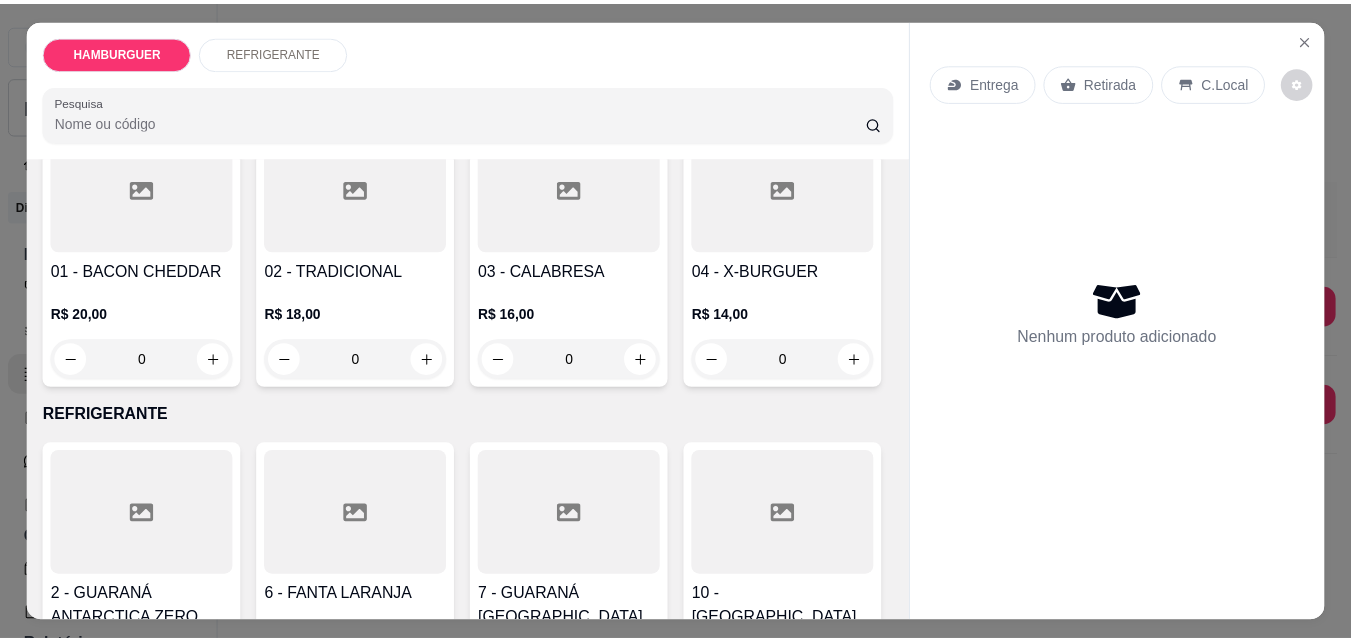 scroll, scrollTop: 200, scrollLeft: 0, axis: vertical 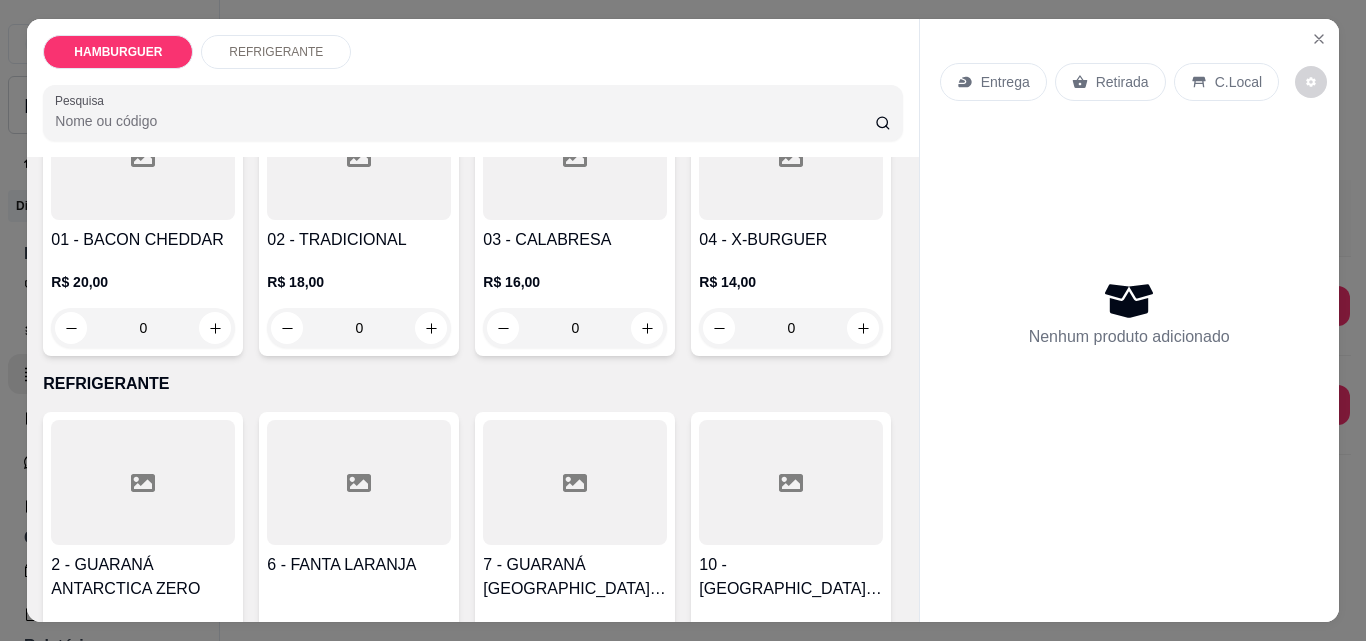 click on "0" at bounding box center [791, 328] 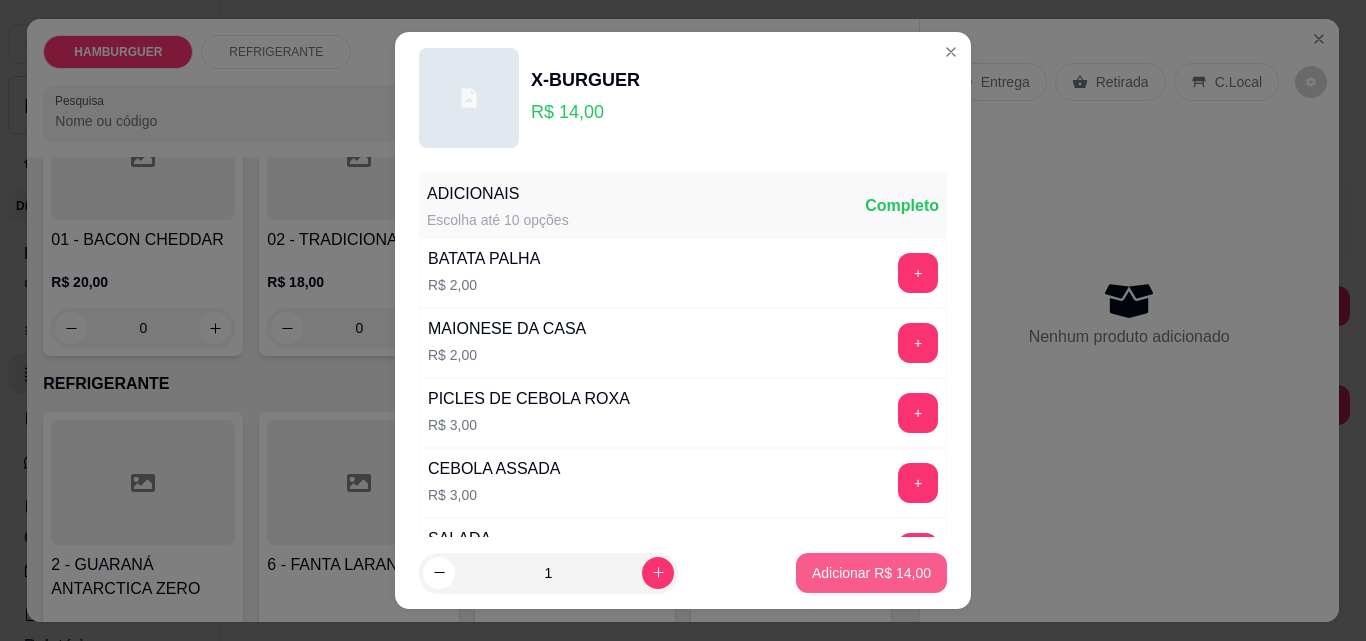 click on "Adicionar   R$ 14,00" at bounding box center [871, 573] 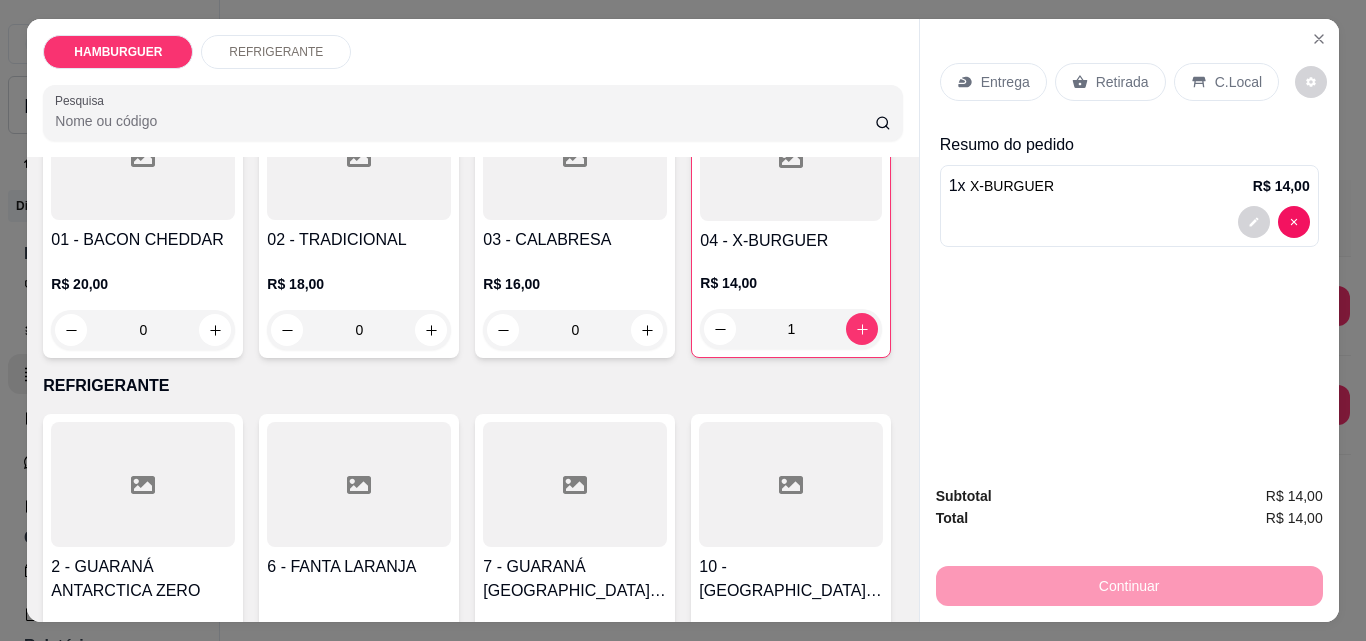 click on "C.Local" at bounding box center [1238, 82] 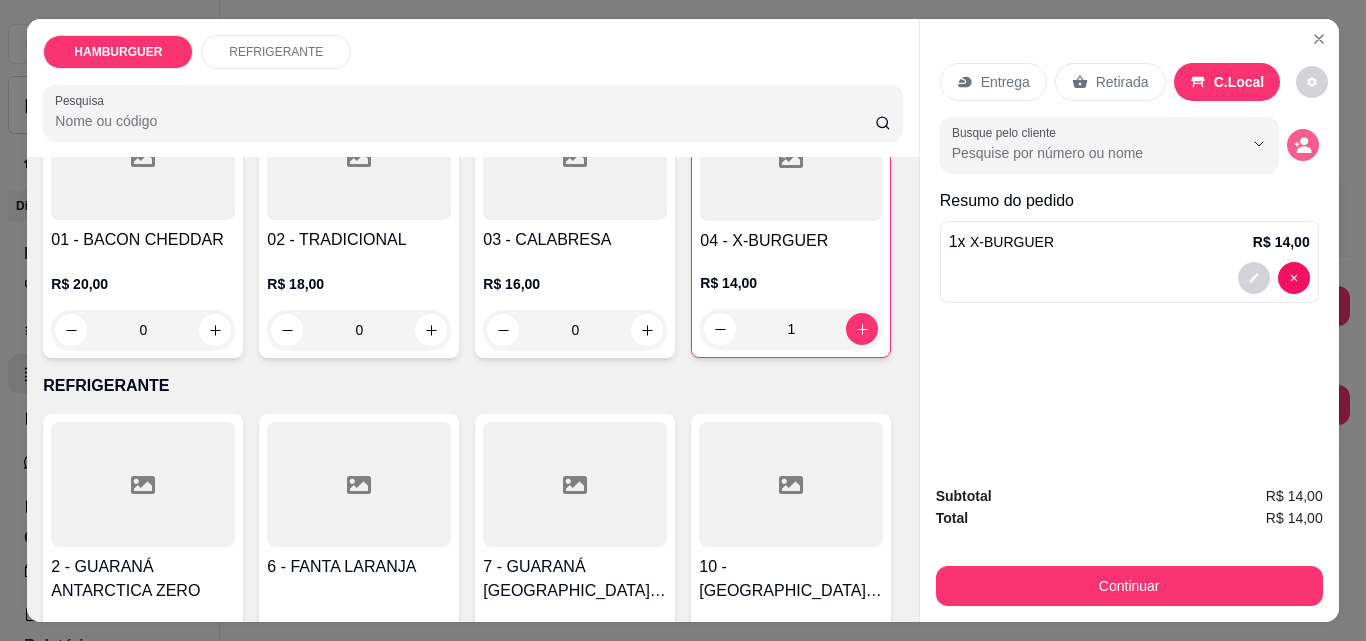 click 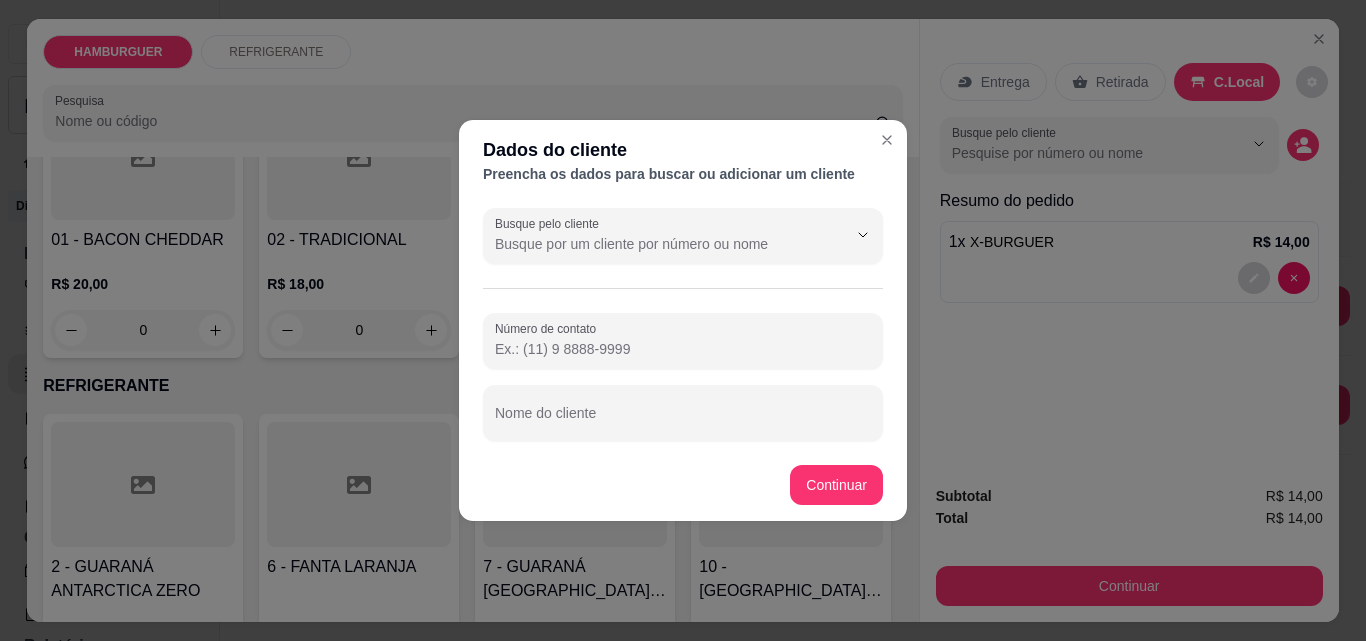 click on "Busque pelo cliente Número de contato Nome do cliente" at bounding box center [683, 324] 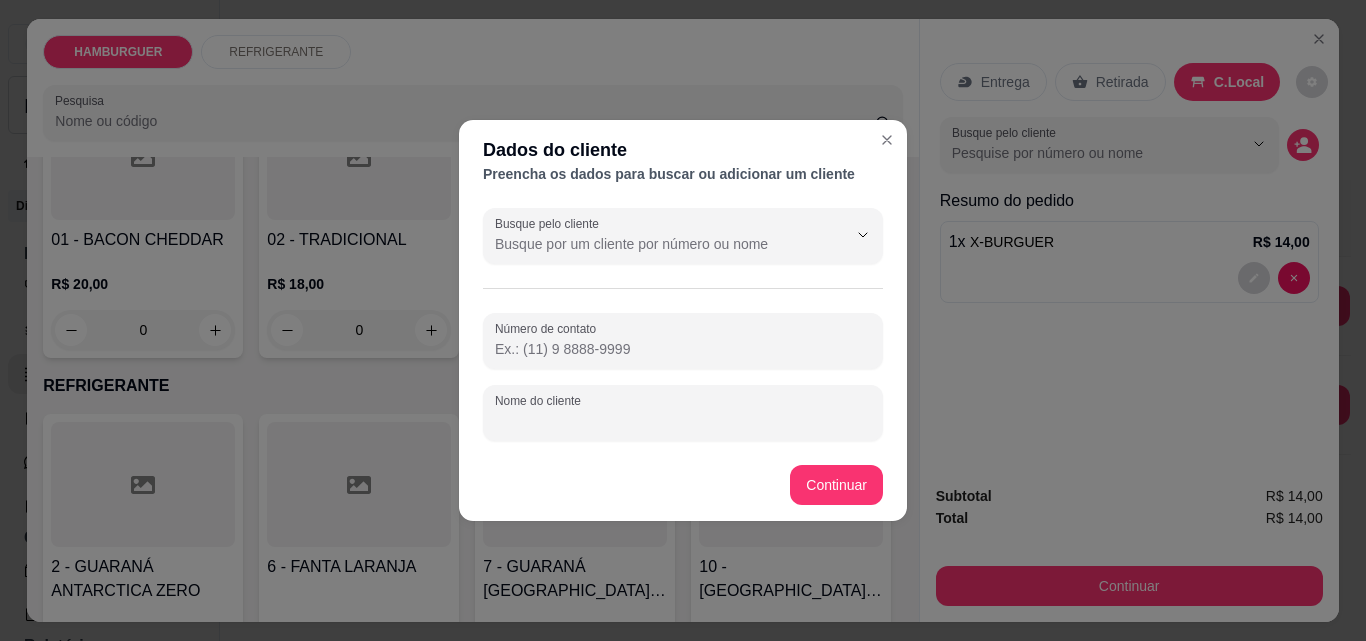 click on "Nome do cliente" at bounding box center [683, 421] 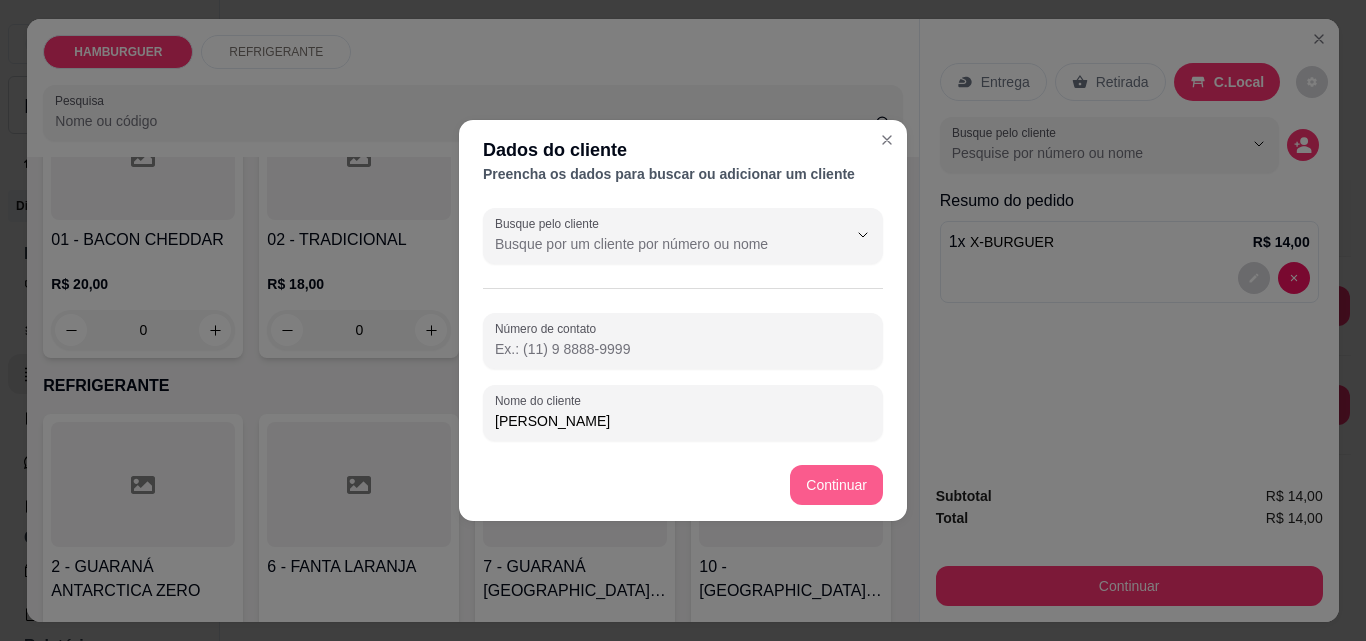 type on "Nicolas" 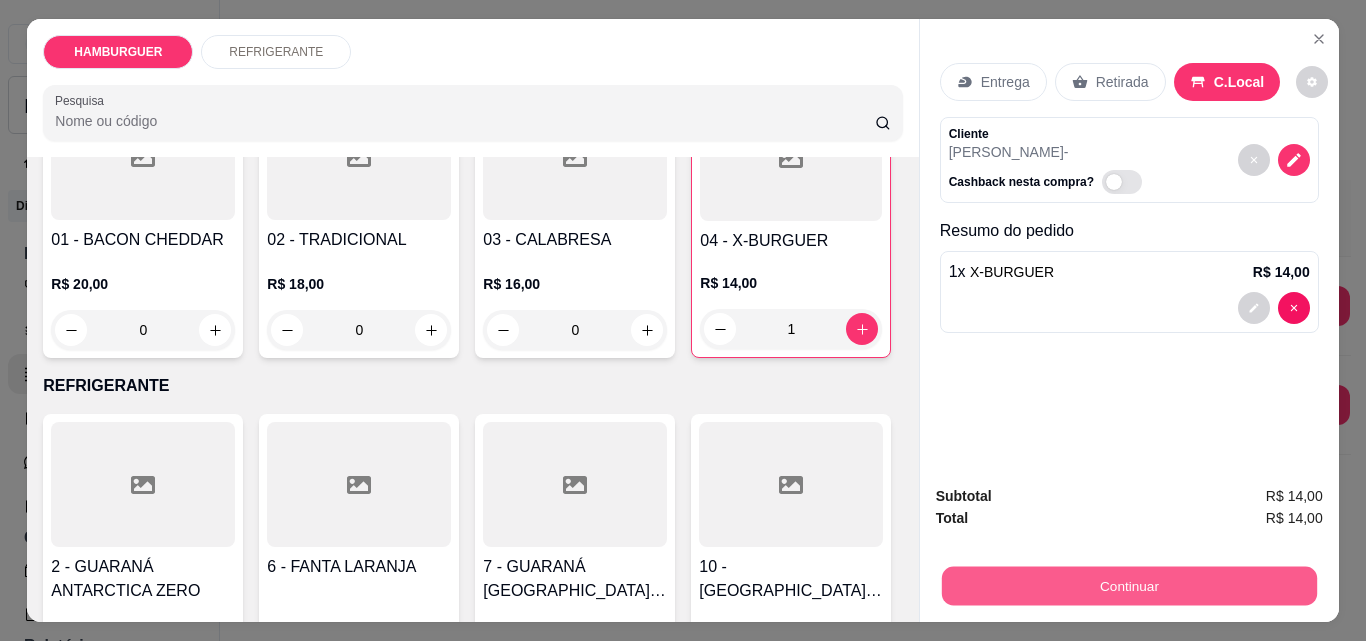 click on "Continuar" at bounding box center (1128, 585) 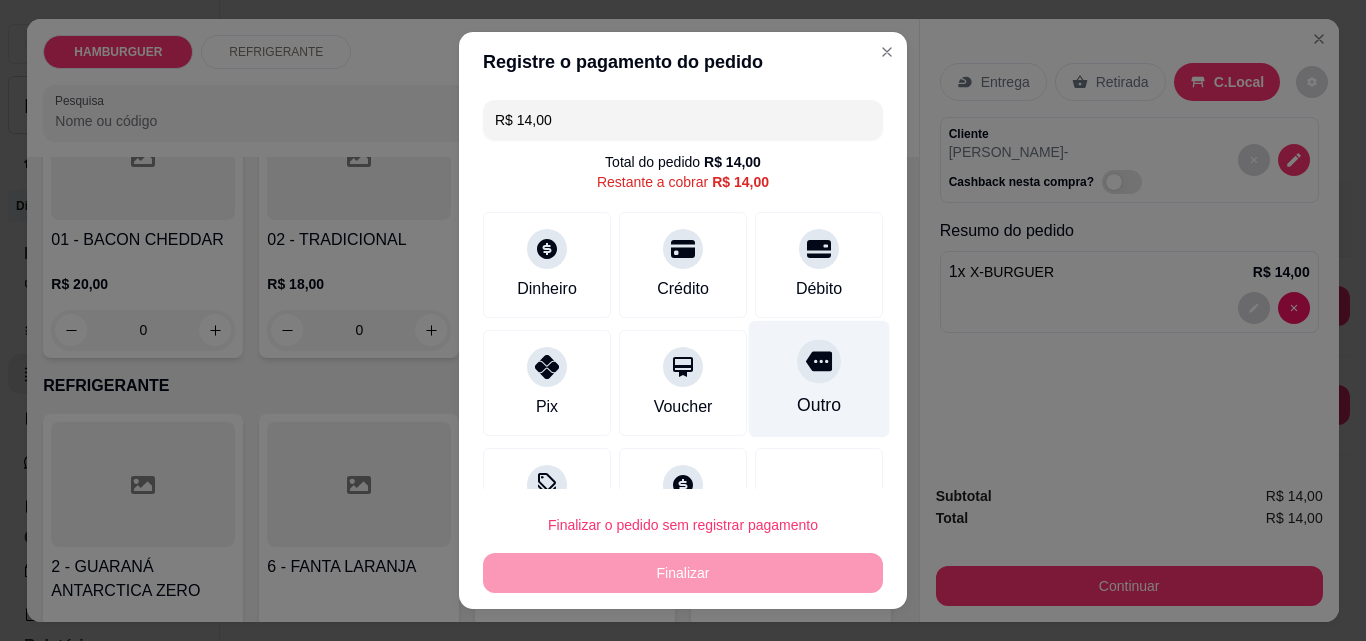 click 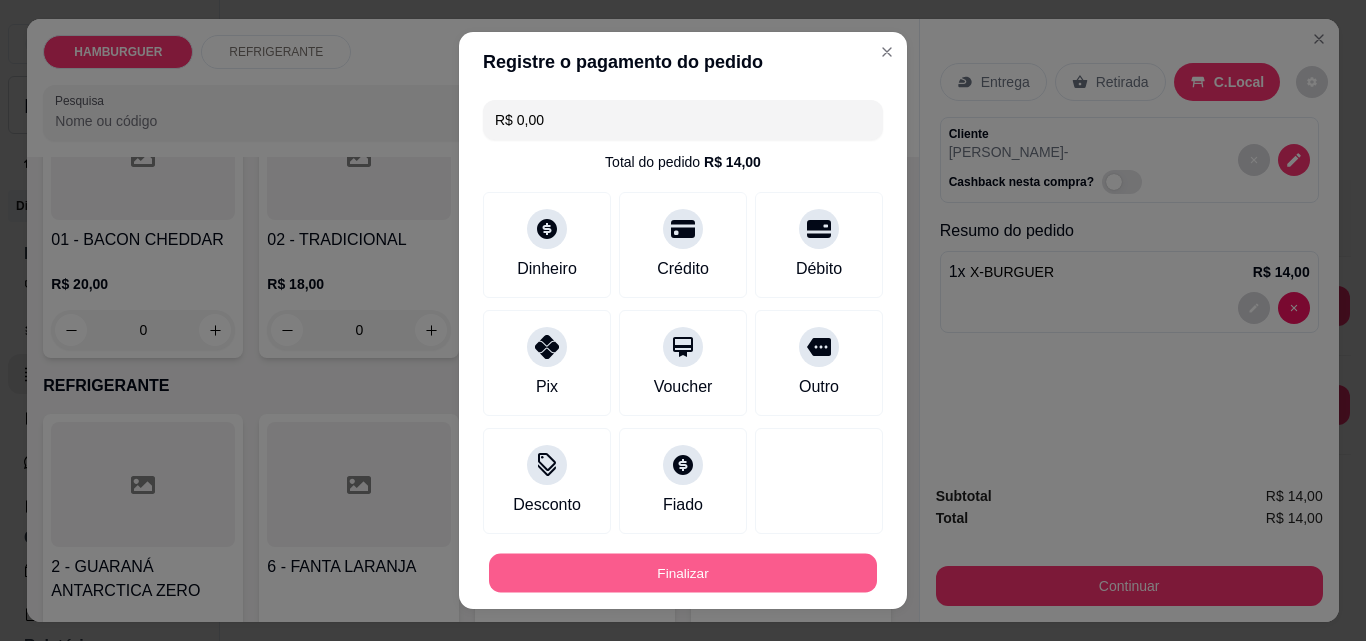 click on "Finalizar" at bounding box center [683, 573] 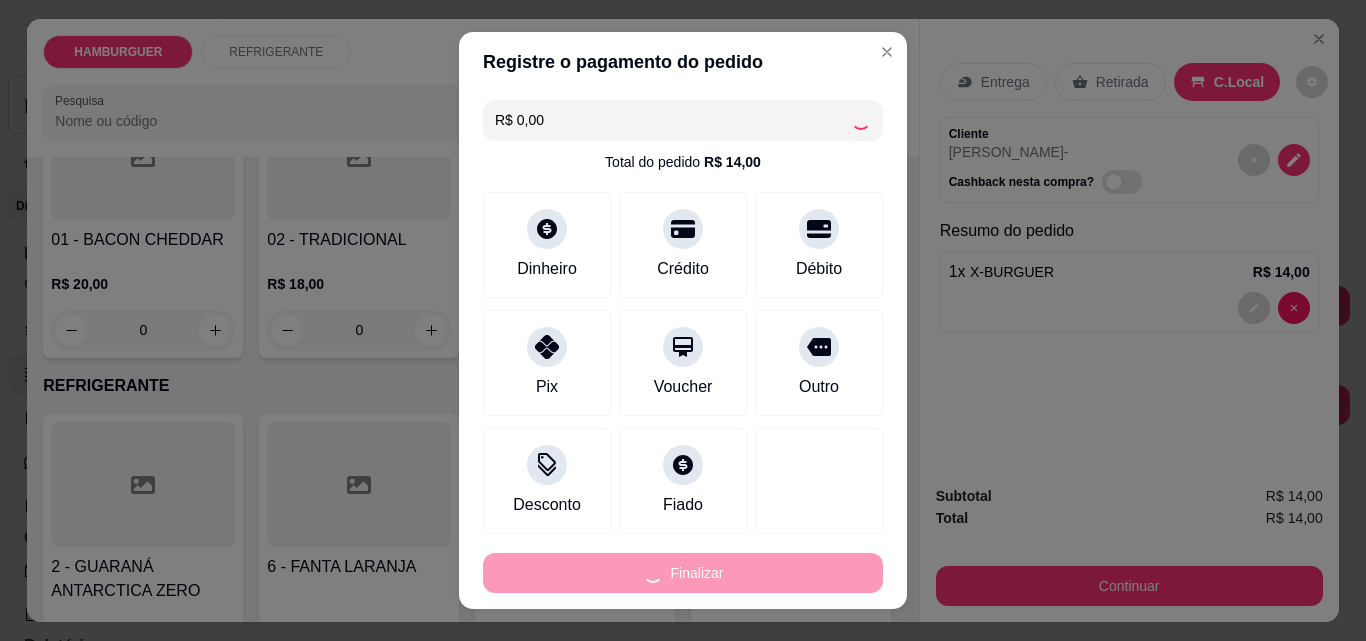 type on "0" 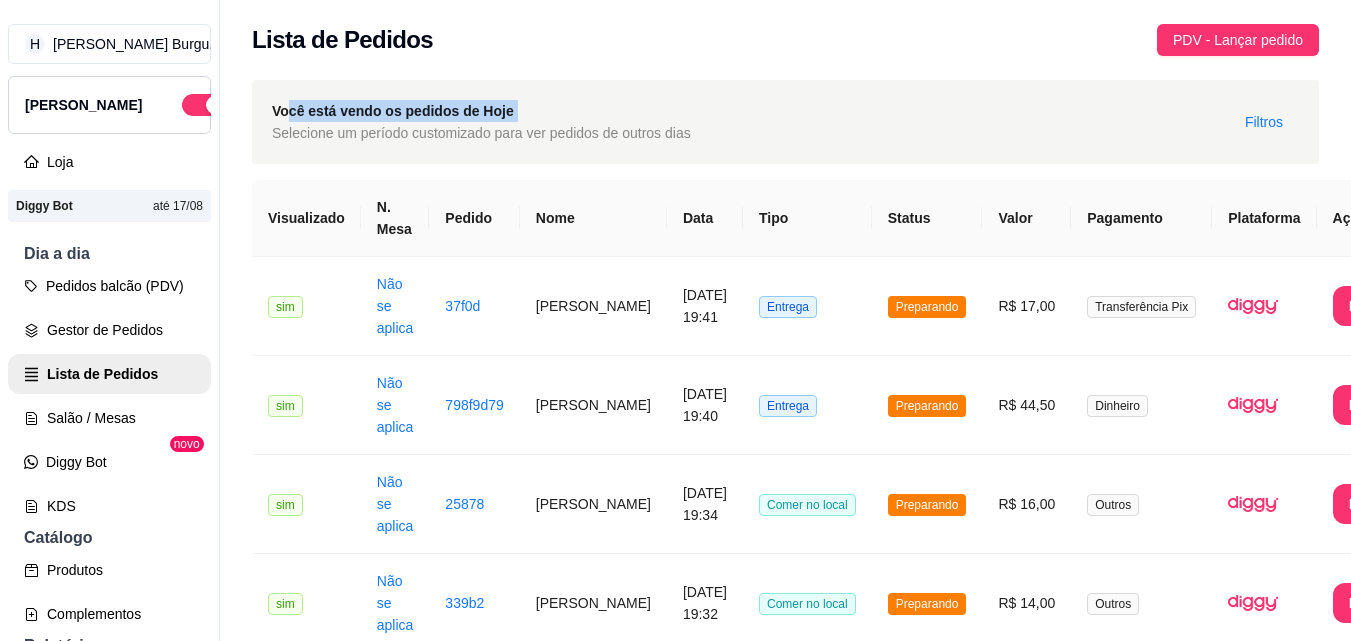 click on "**********" at bounding box center [785, 503] 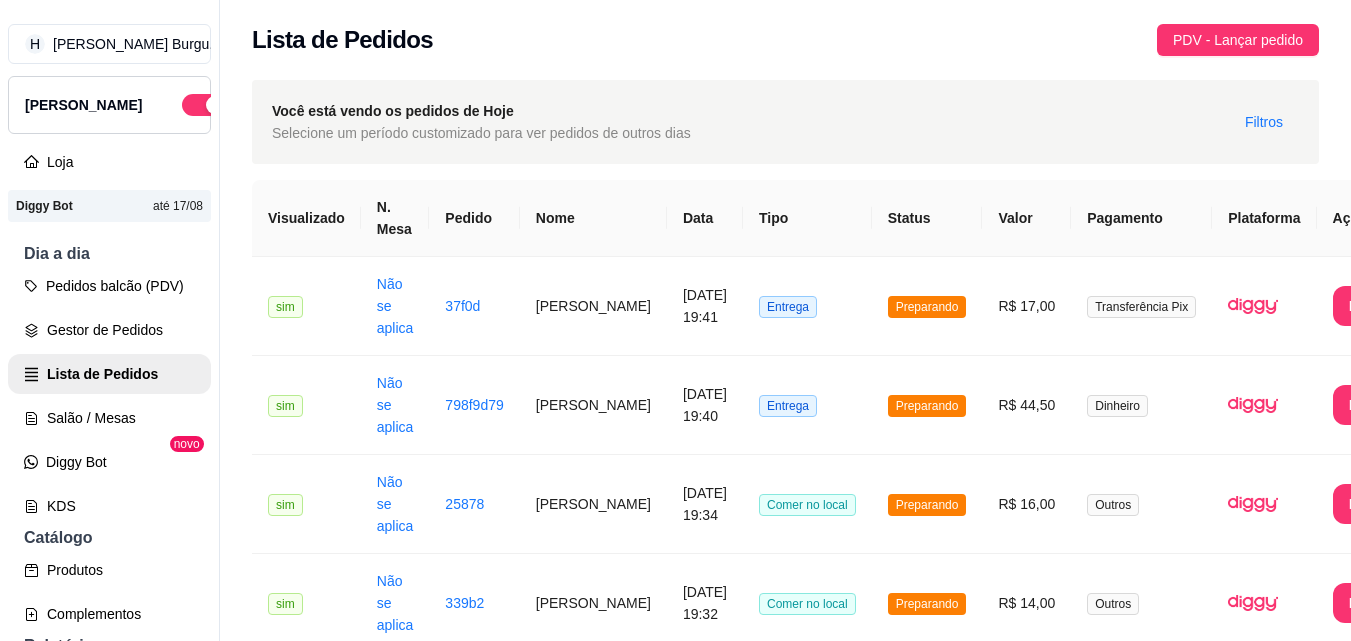 click on "Data" at bounding box center [705, 218] 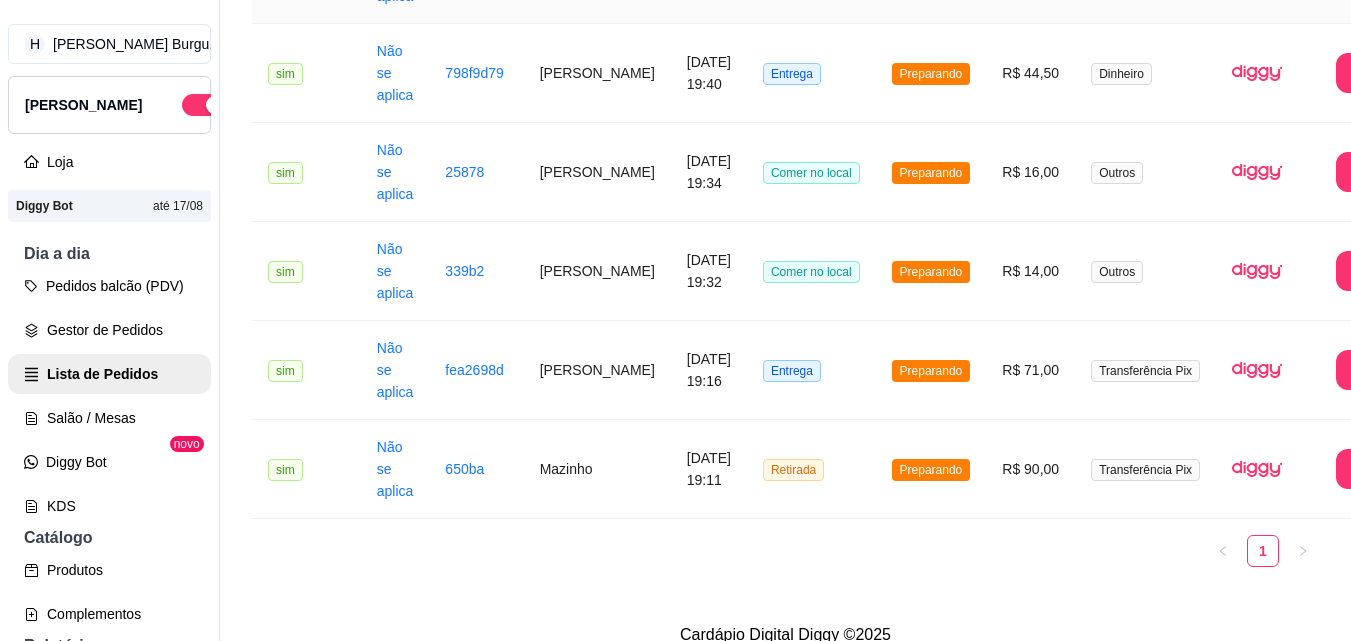 scroll, scrollTop: 963, scrollLeft: 0, axis: vertical 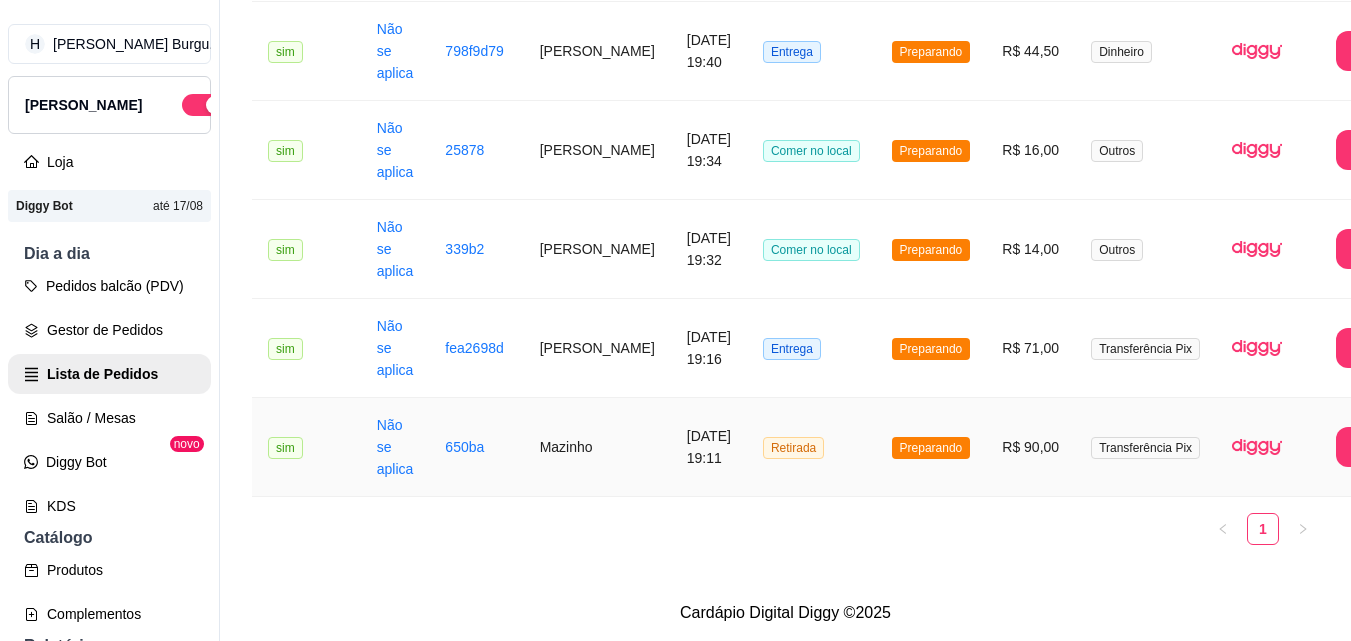 click on "Retirada" at bounding box center [811, 447] 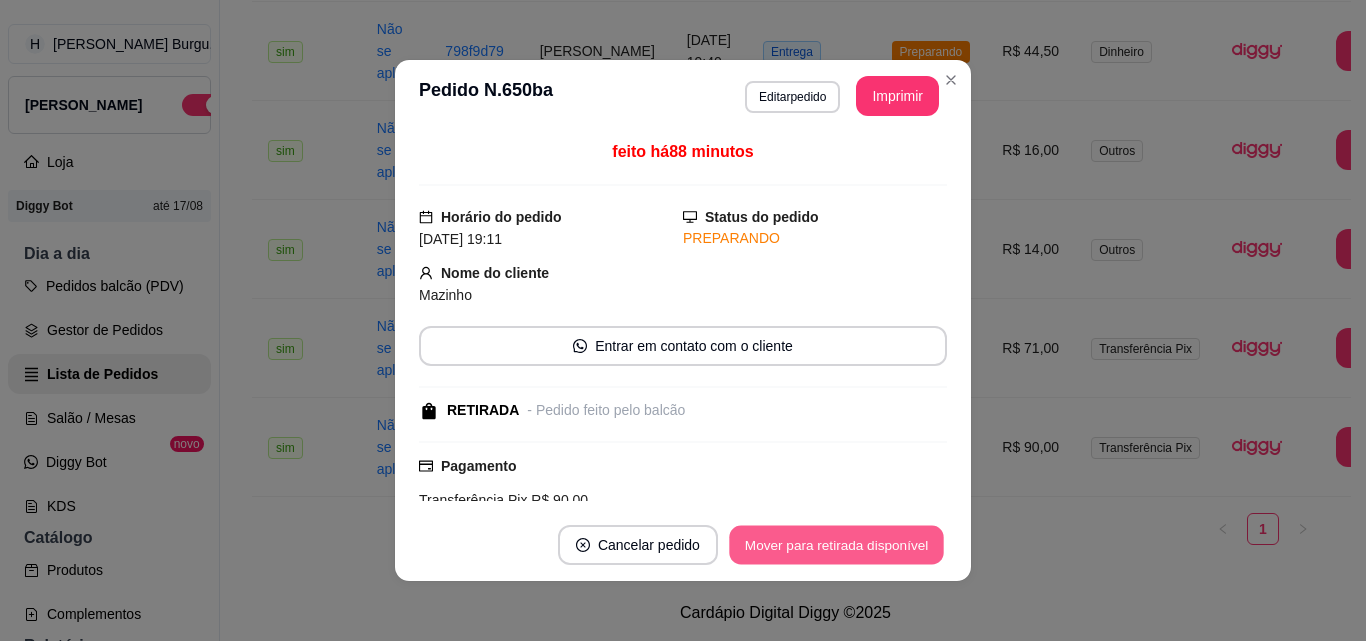 click on "Mover para retirada disponível" at bounding box center (836, 545) 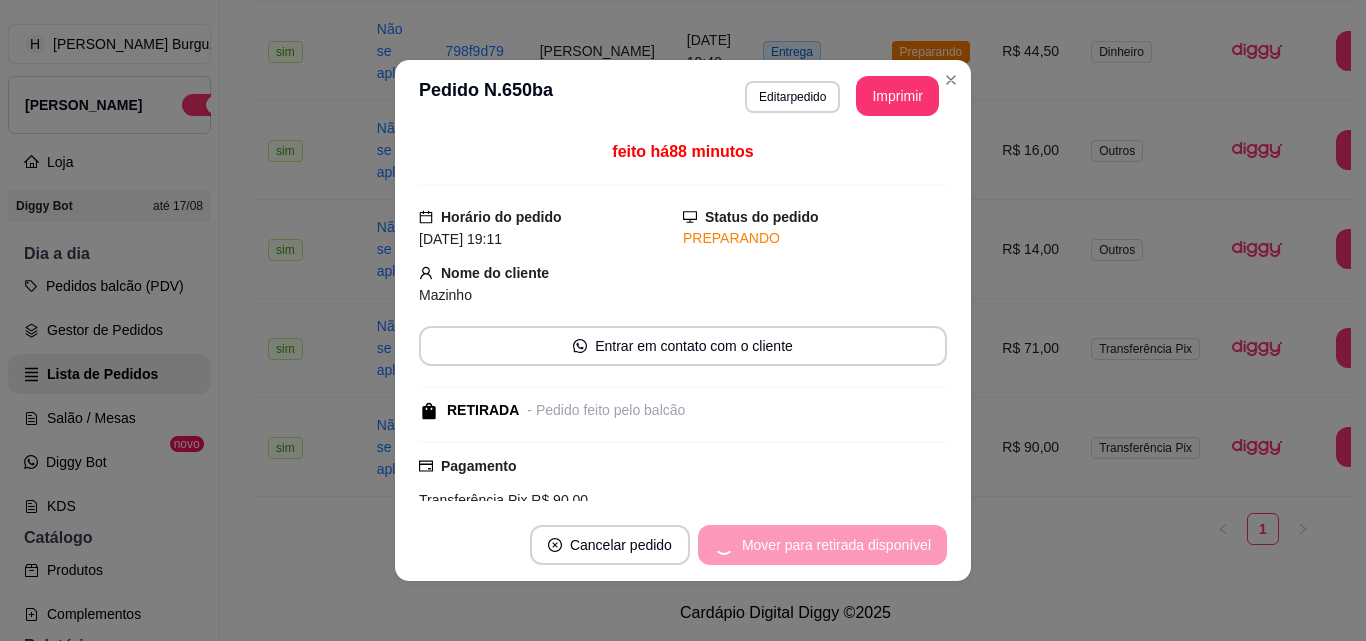 click on "Mover para retirada disponível" at bounding box center [822, 545] 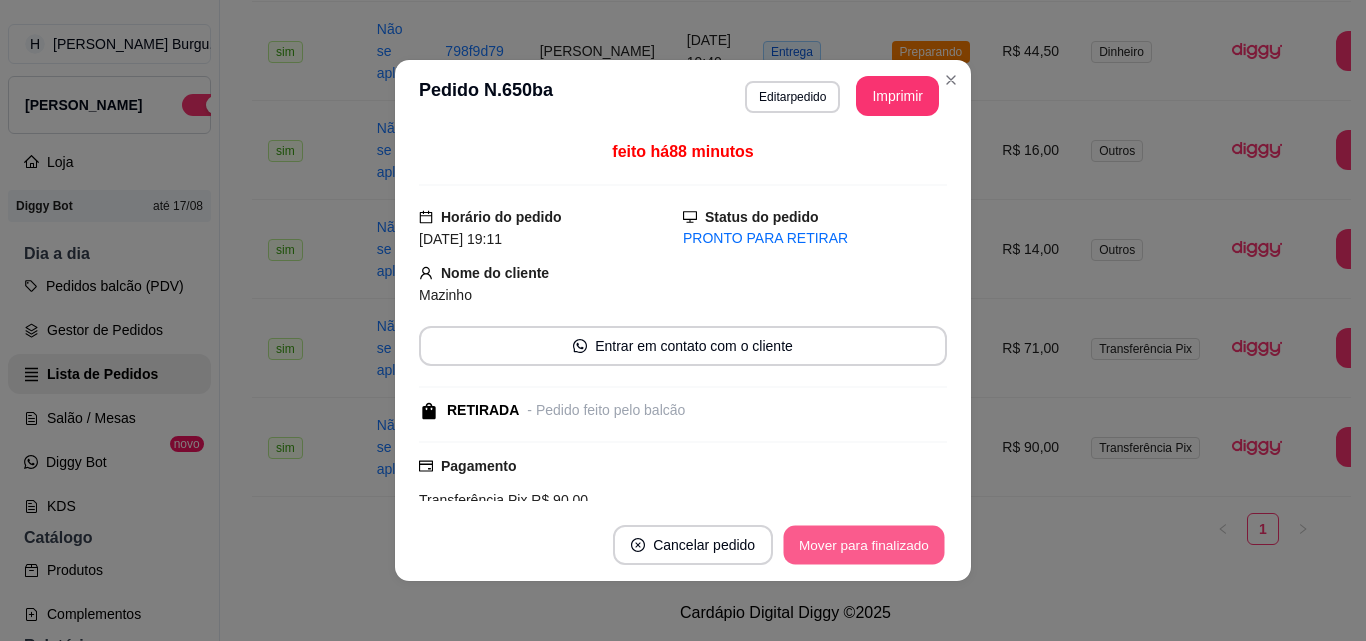 click on "Mover para finalizado" at bounding box center [864, 545] 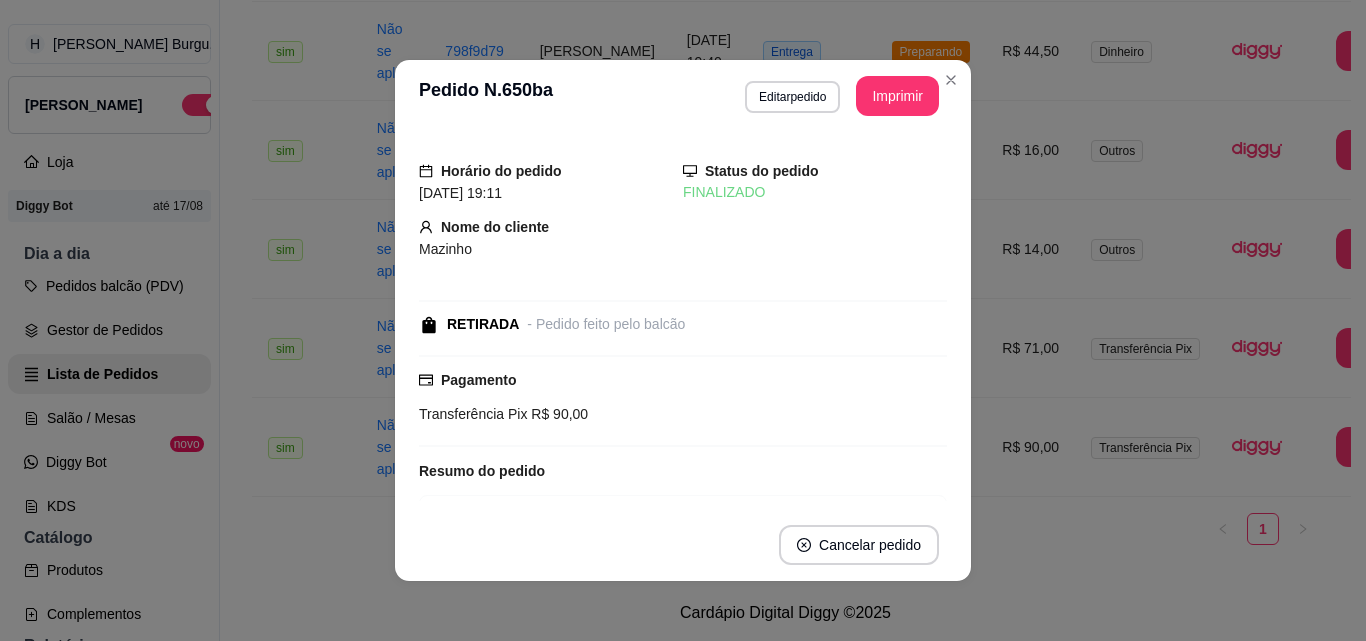 click on "**********" at bounding box center (683, 96) 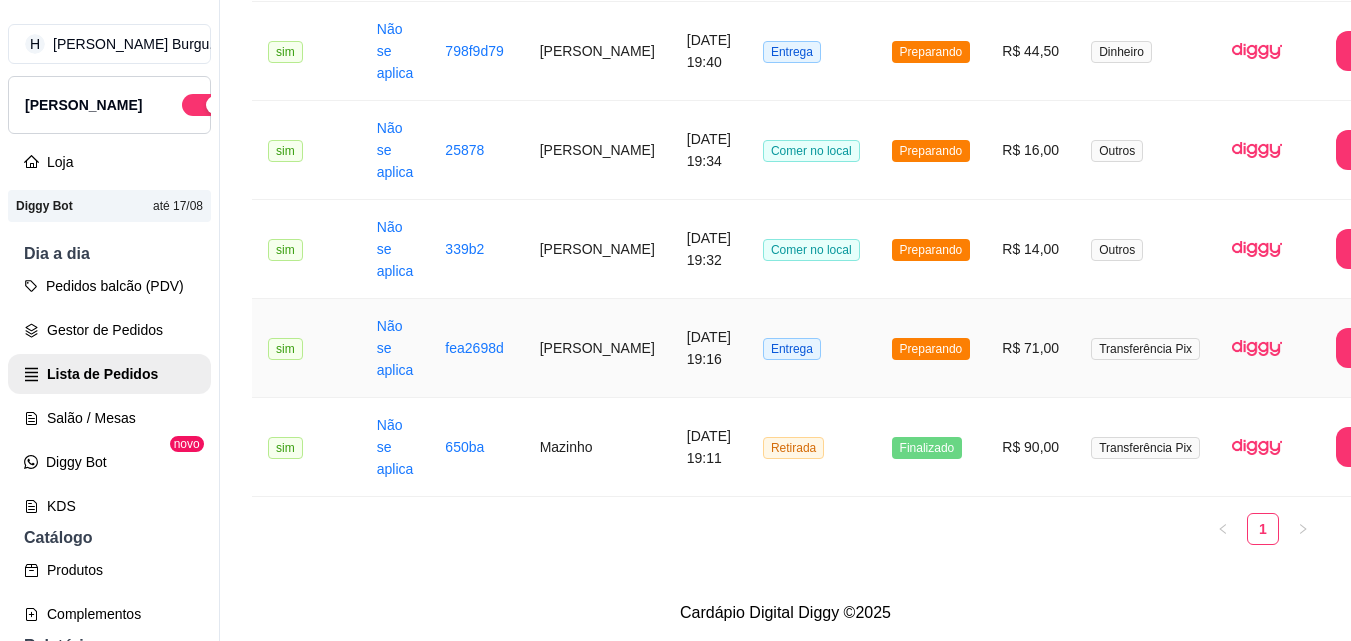 click on "Entrega" at bounding box center (811, 348) 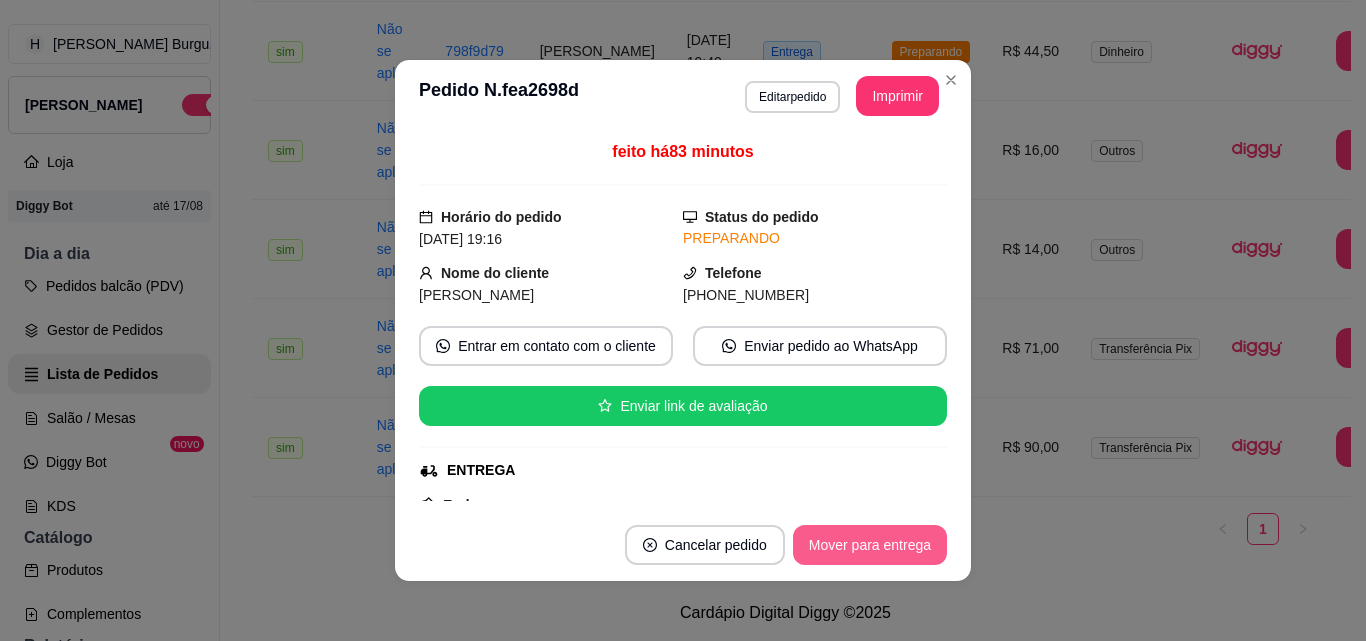 click on "Mover para entrega" at bounding box center [870, 545] 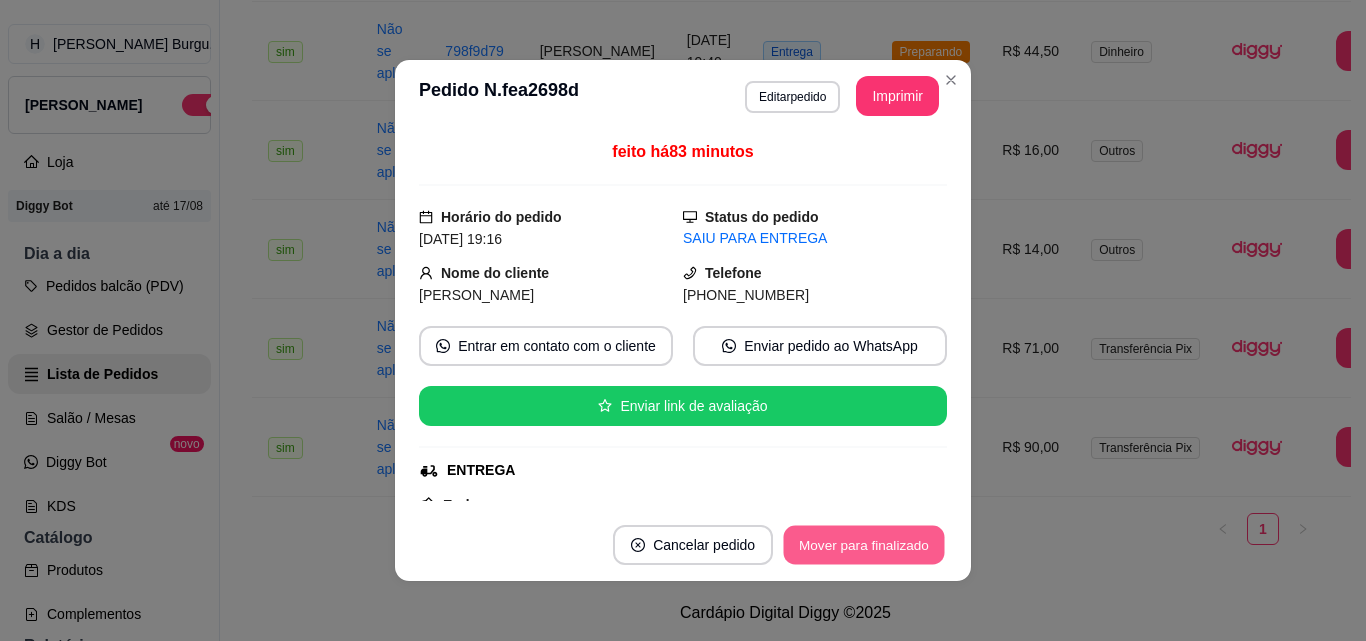 click on "Mover para finalizado" at bounding box center (864, 545) 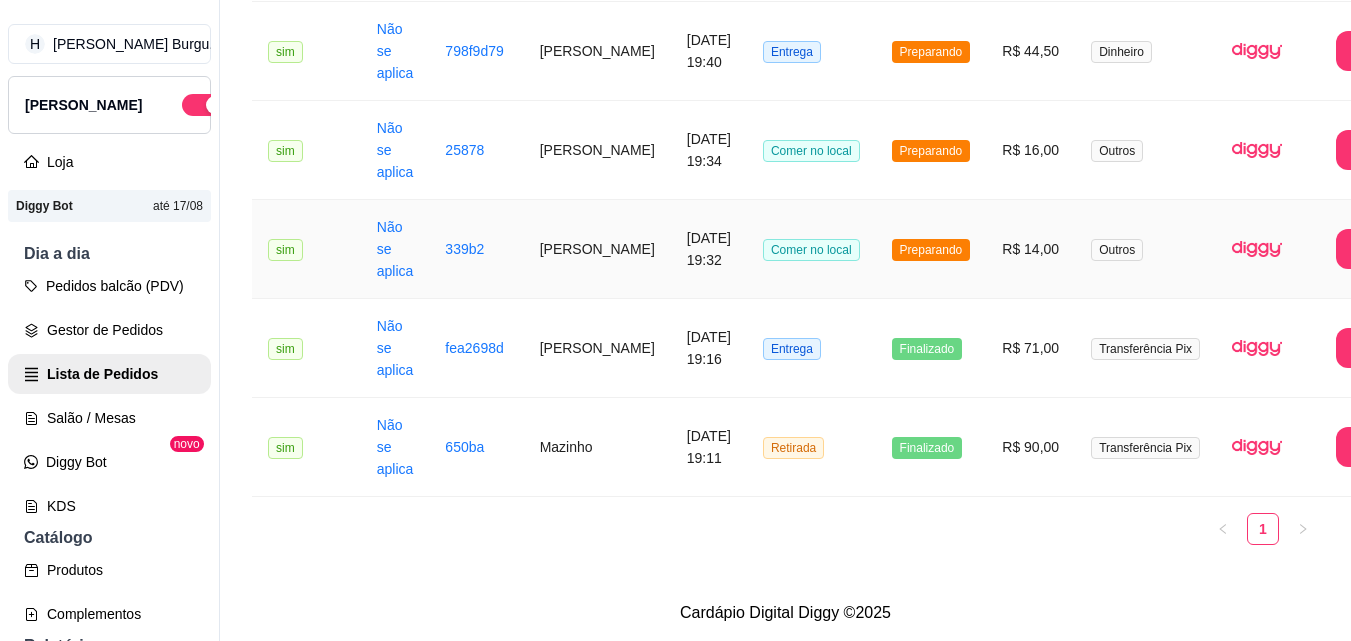click on "Comer no local" at bounding box center [811, 249] 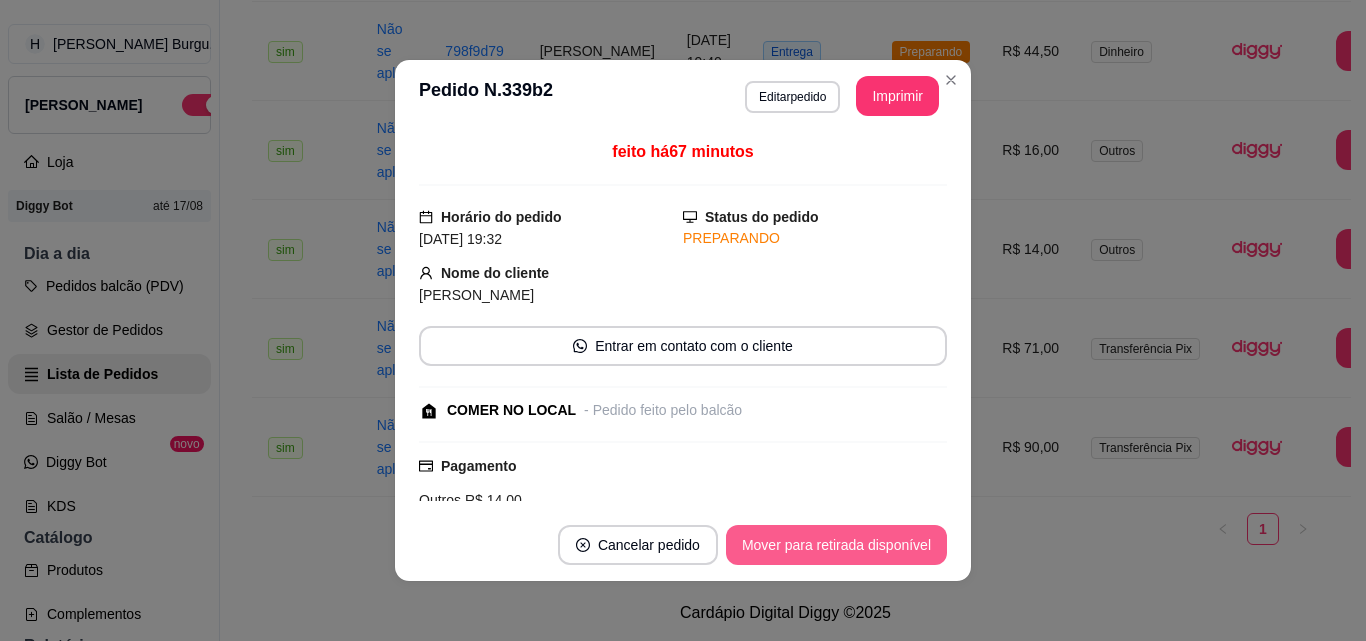click on "Mover para retirada disponível" at bounding box center (836, 545) 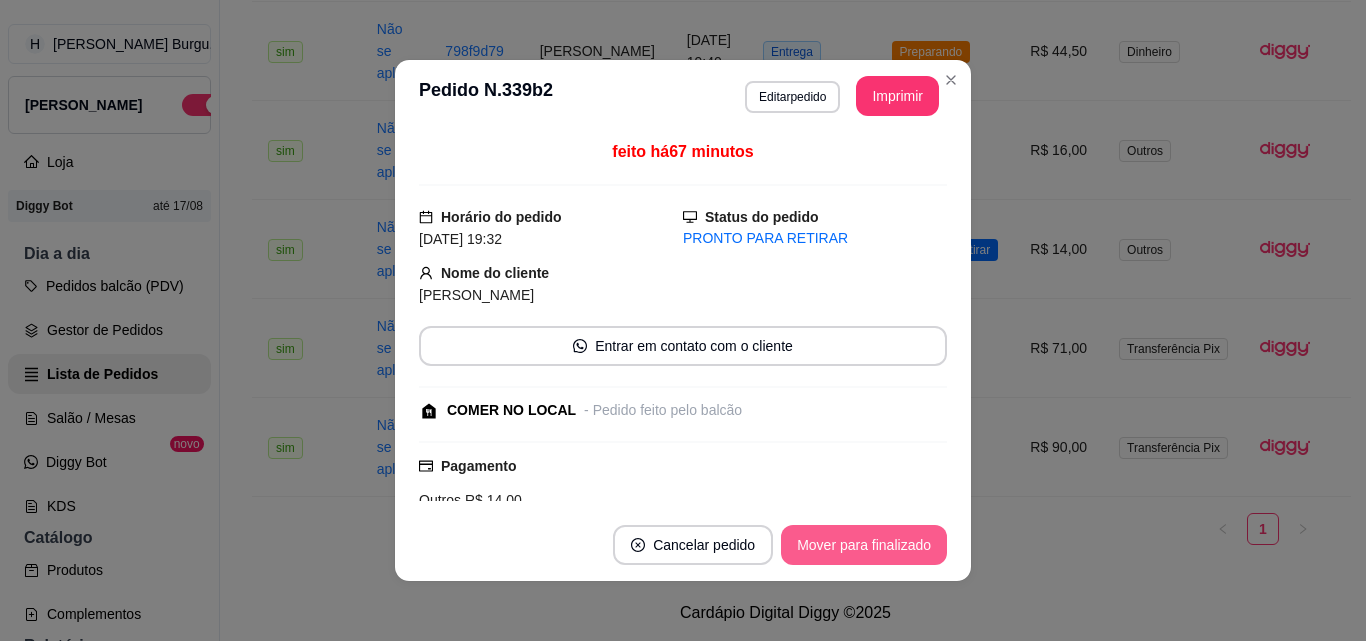 click on "Mover para finalizado" at bounding box center [864, 545] 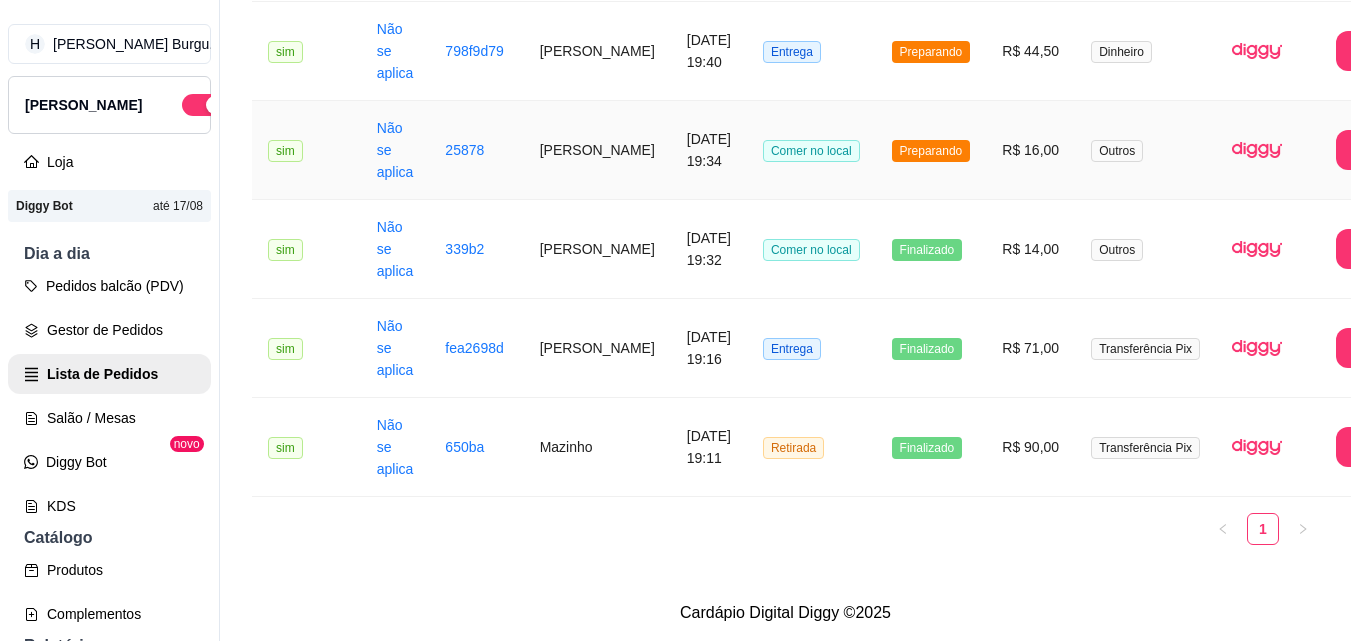 click on "Comer no local" at bounding box center [811, 150] 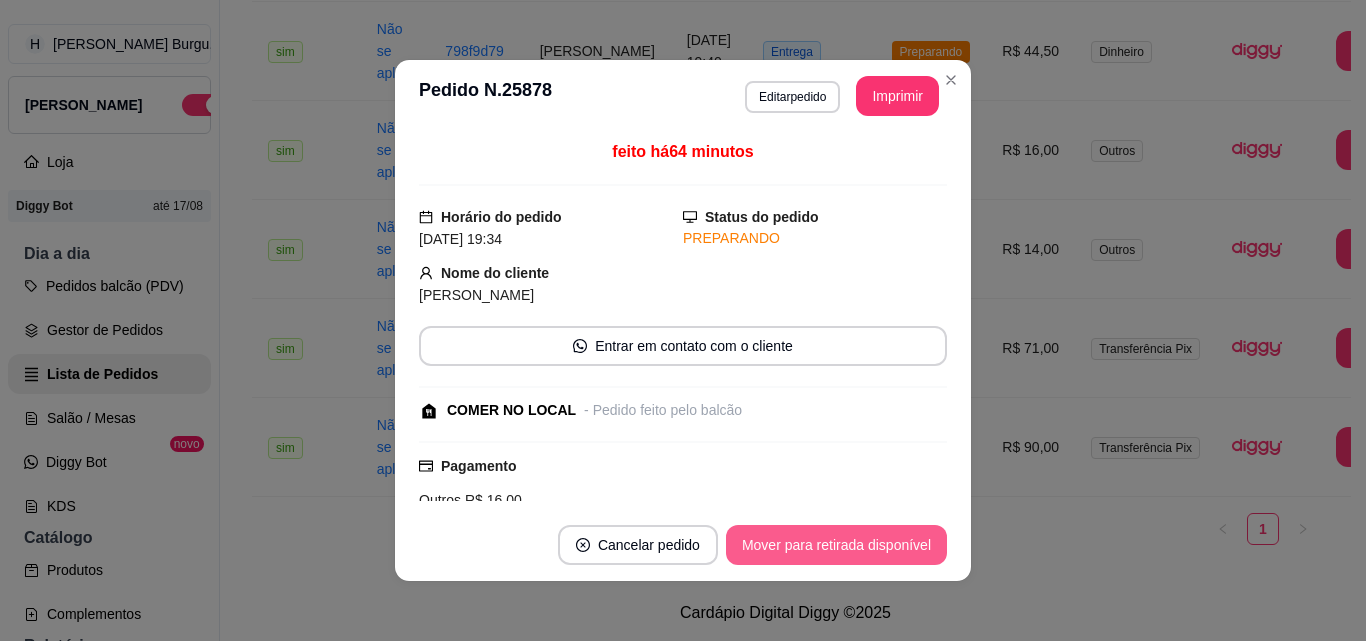 click on "Mover para retirada disponível" at bounding box center (836, 545) 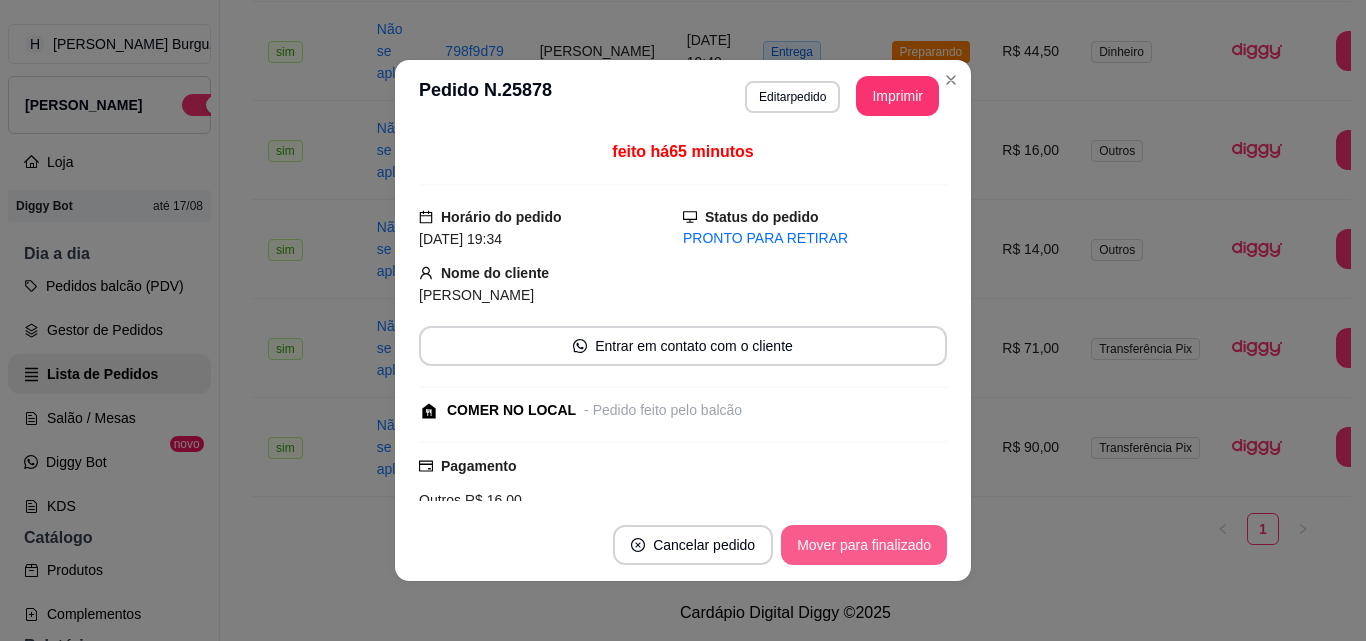 click on "Mover para finalizado" at bounding box center [864, 545] 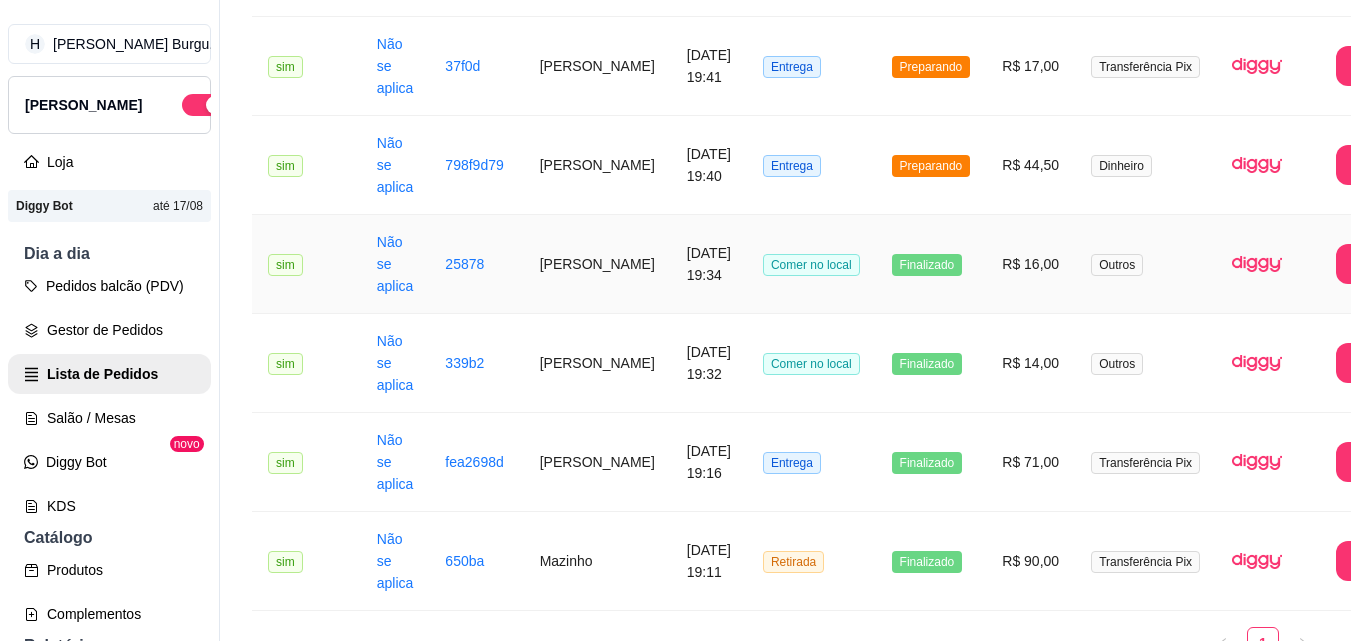 scroll, scrollTop: 763, scrollLeft: 0, axis: vertical 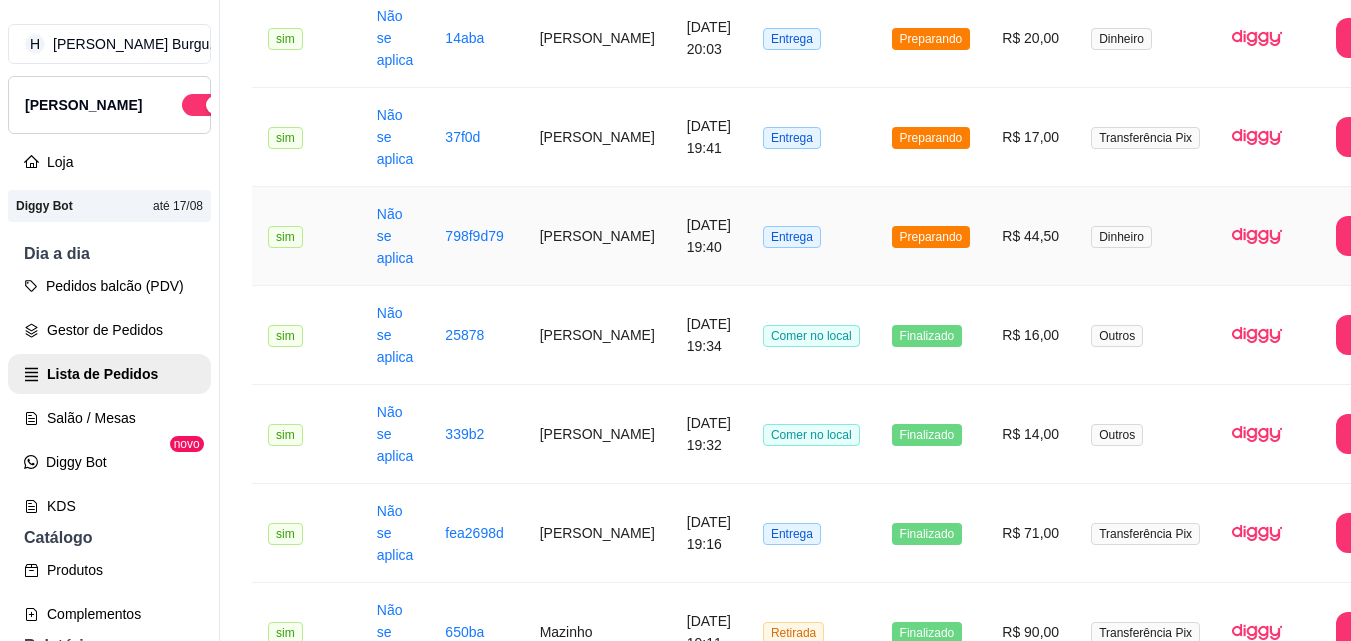 click on "Entrega" at bounding box center (811, 236) 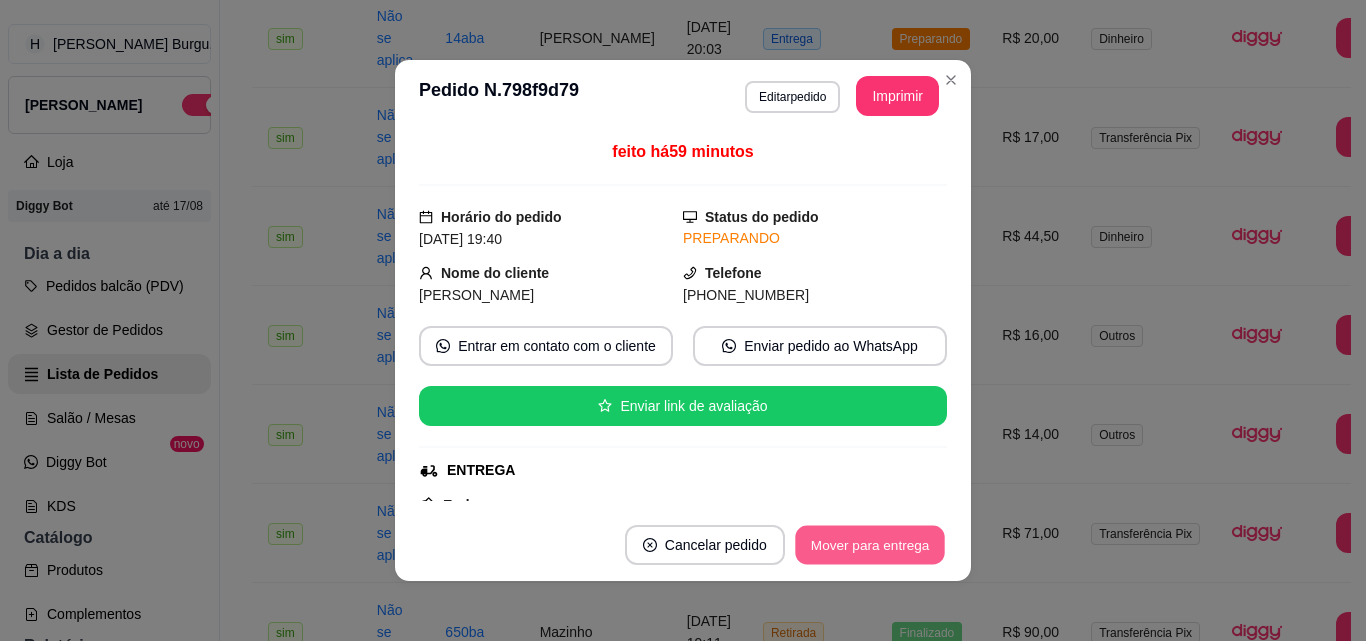 click on "Mover para entrega" at bounding box center (870, 545) 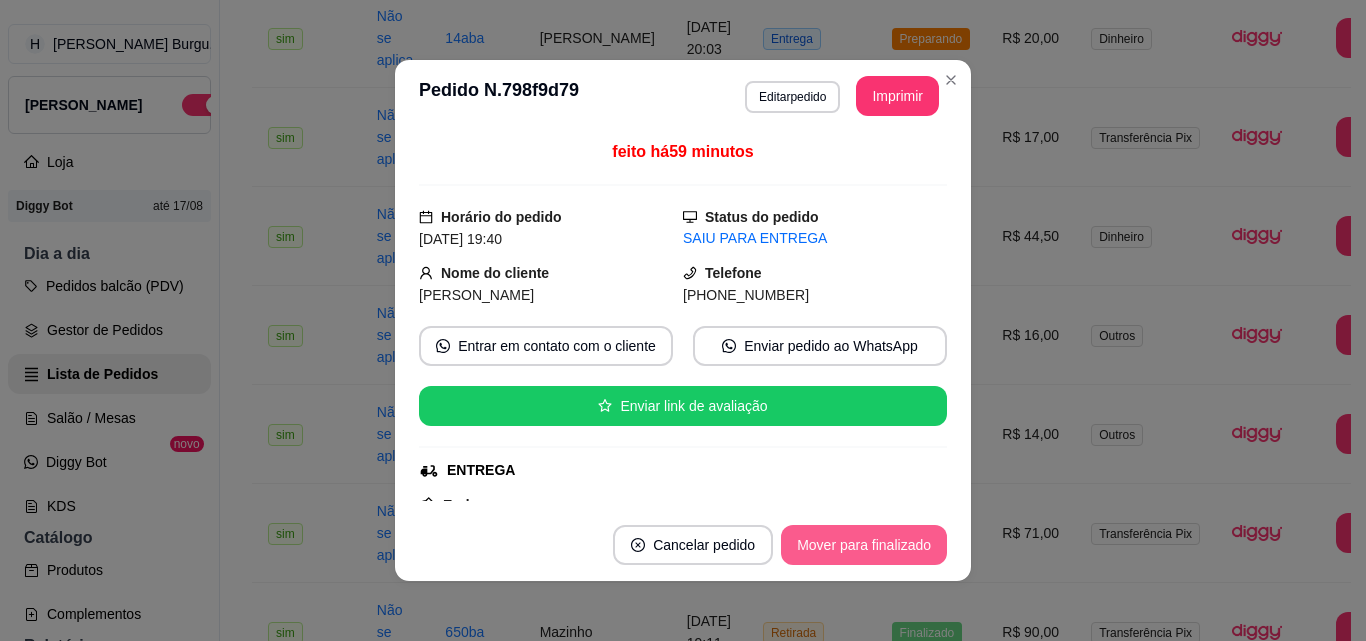 click on "Mover para finalizado" at bounding box center [864, 545] 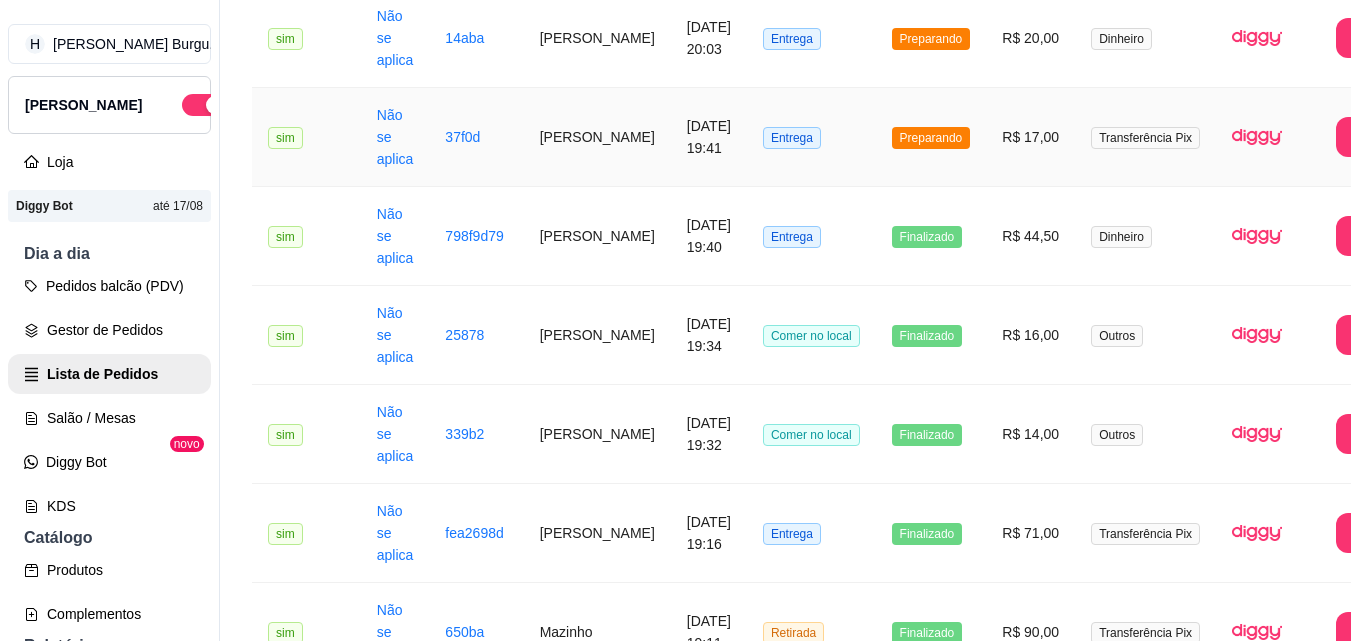 click on "Entrega" at bounding box center [811, 137] 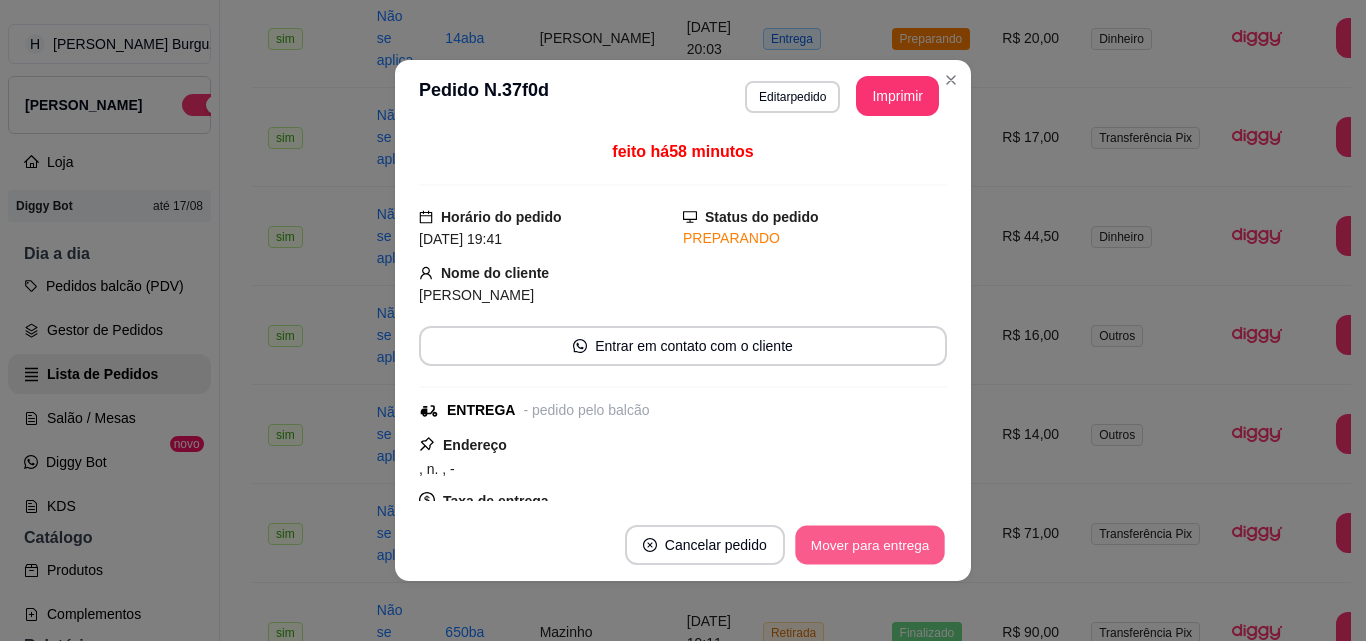 click on "Mover para entrega" at bounding box center [870, 545] 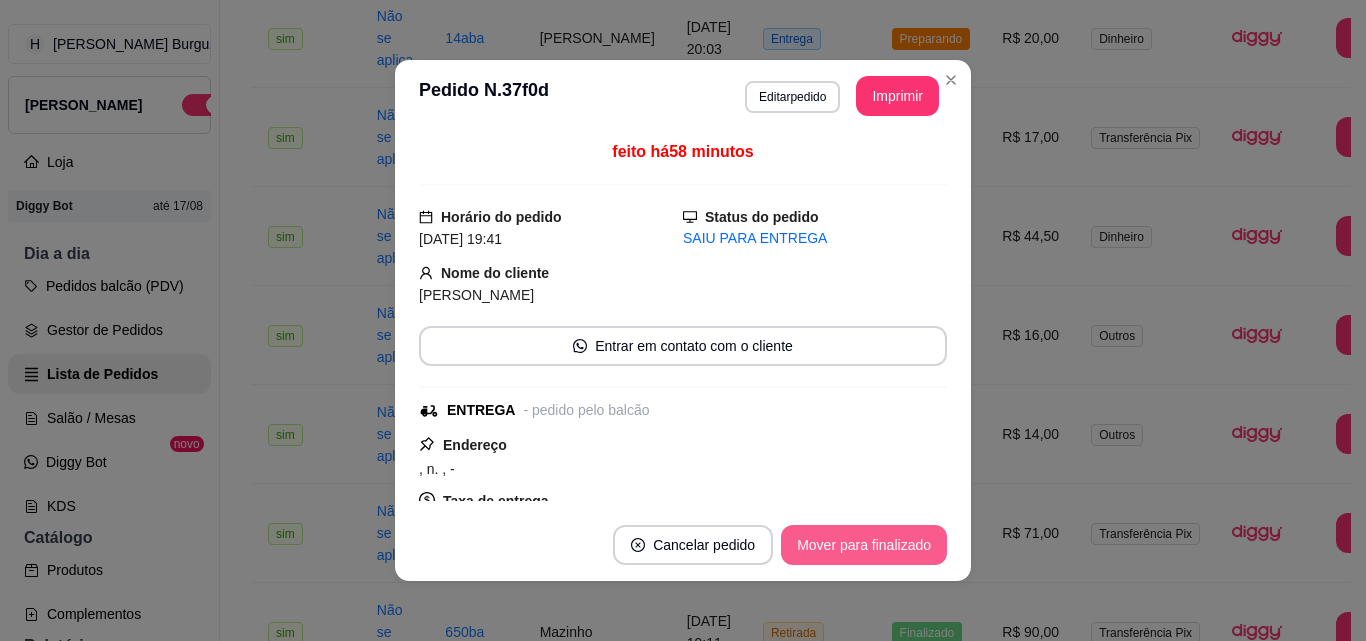 click on "Mover para finalizado" at bounding box center (864, 545) 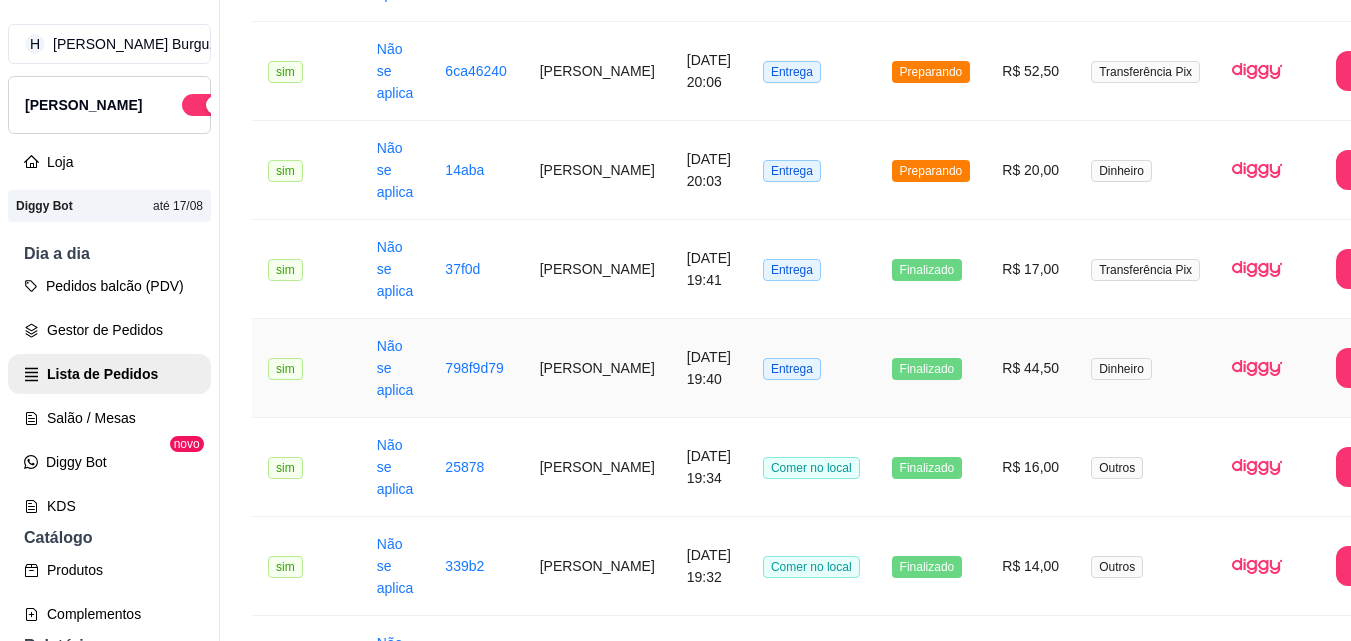 scroll, scrollTop: 563, scrollLeft: 0, axis: vertical 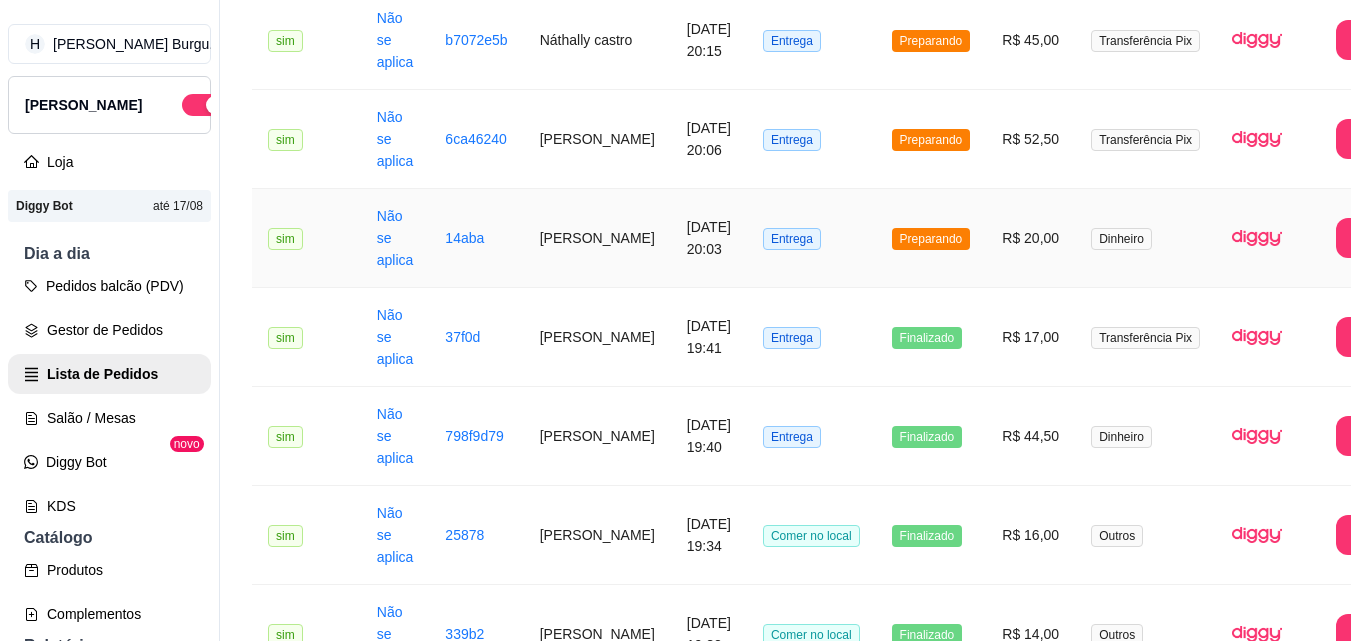 click on "Entrega" at bounding box center [811, 238] 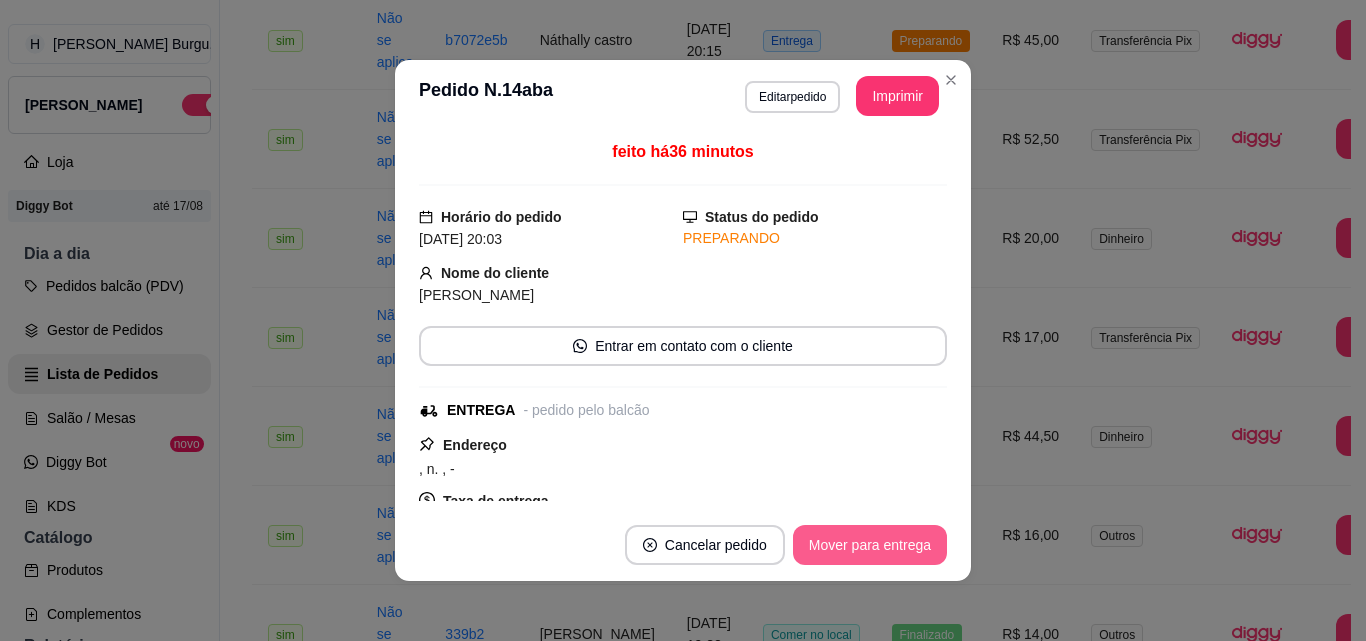 click on "Mover para entrega" at bounding box center [870, 545] 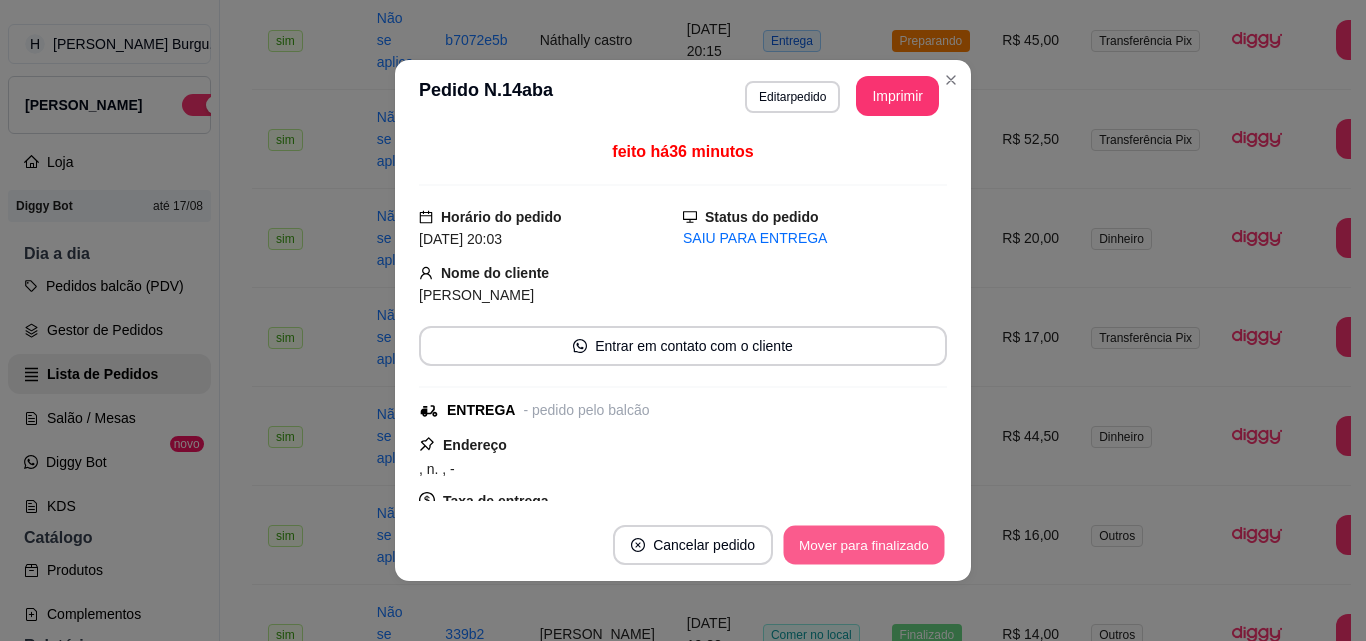 click on "Mover para finalizado" at bounding box center (864, 545) 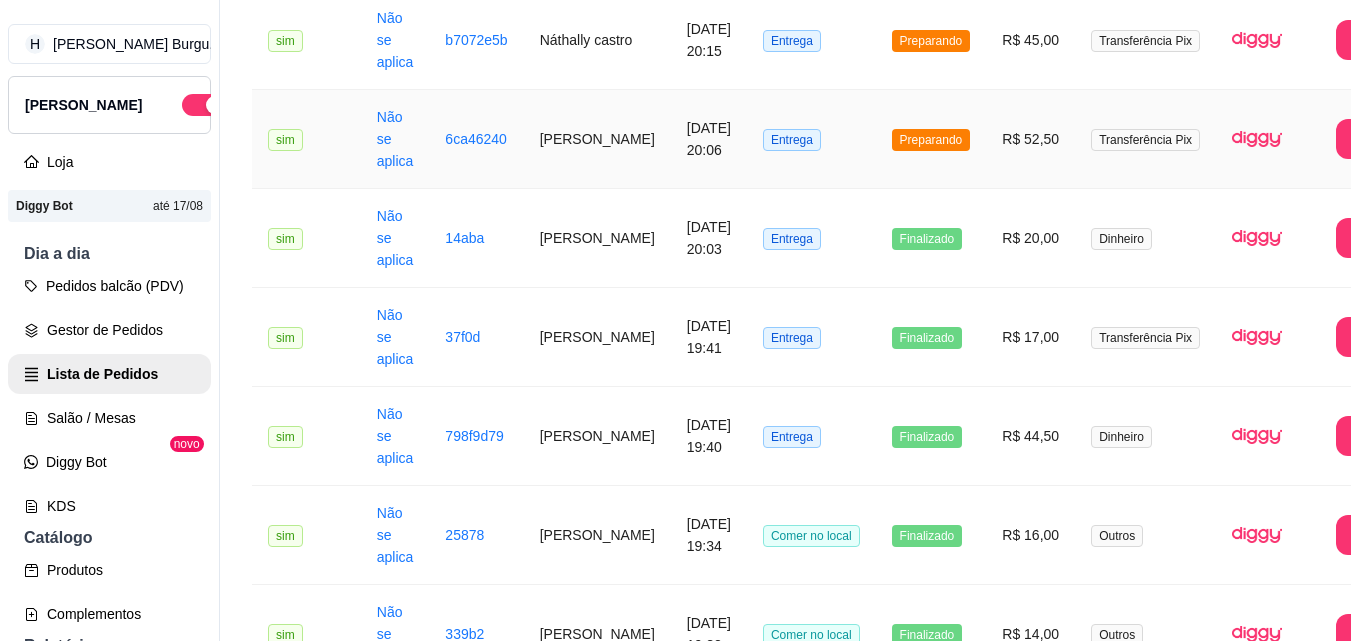 click on "Entrega" at bounding box center [811, 139] 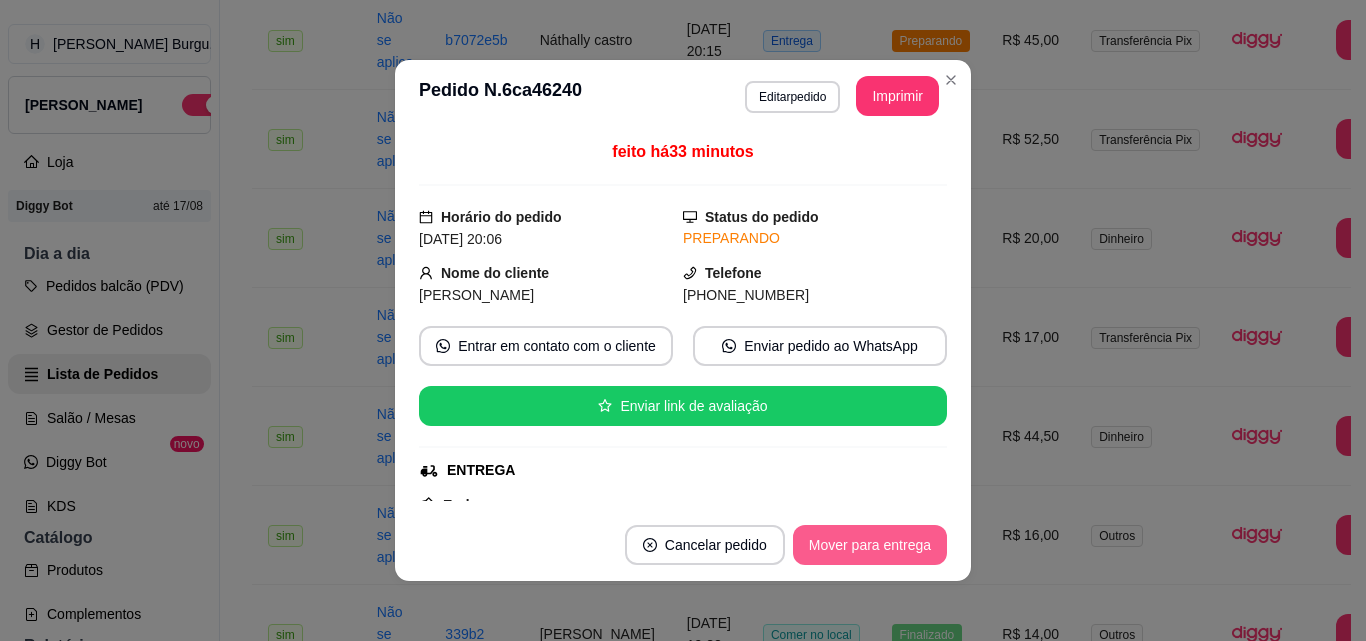 click on "Mover para entrega" at bounding box center [870, 545] 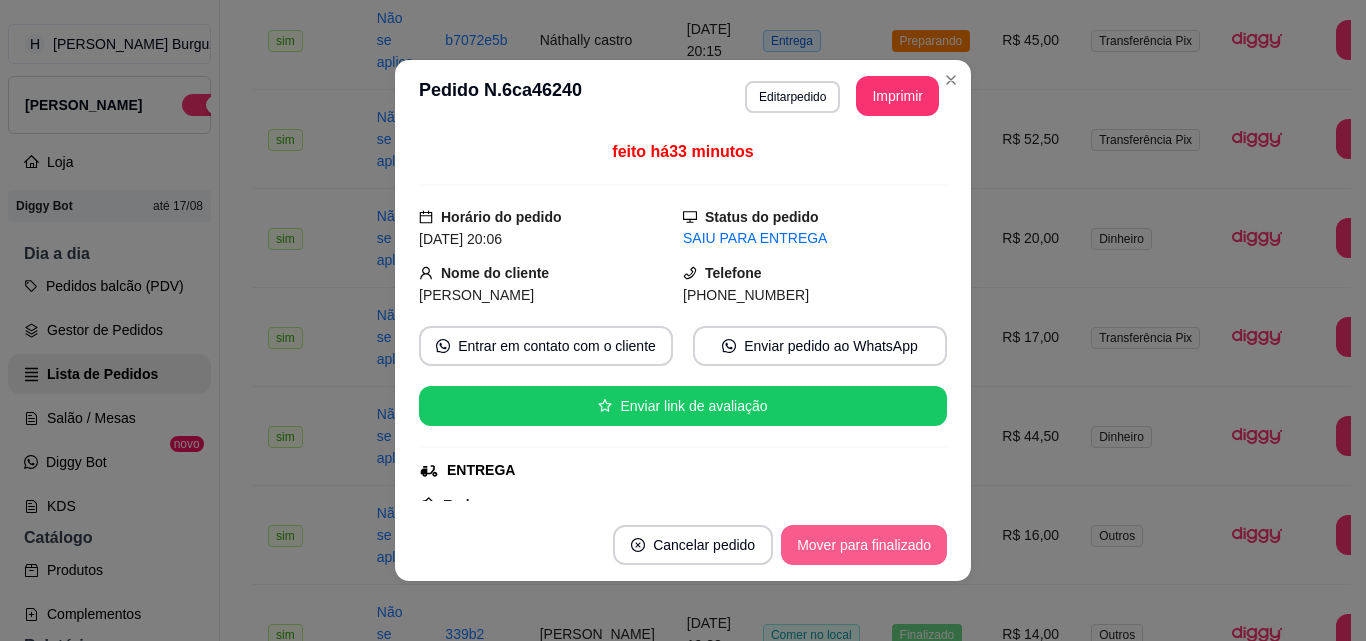 click on "Mover para finalizado" at bounding box center [864, 545] 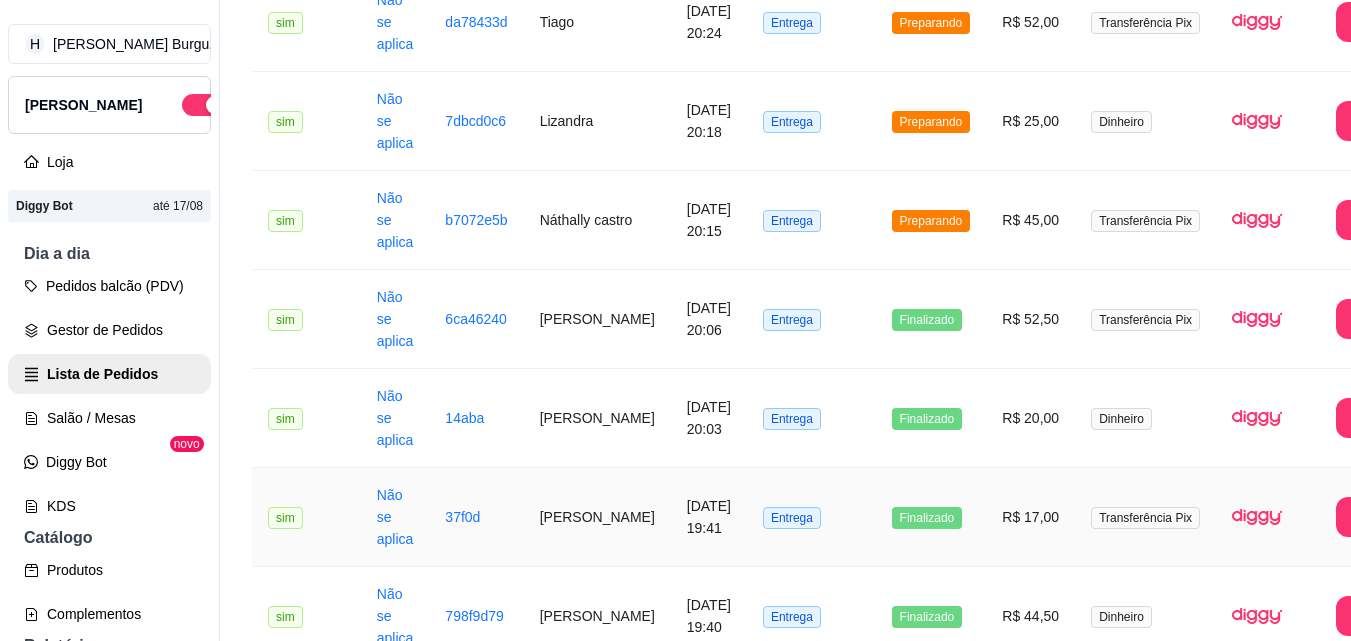 scroll, scrollTop: 363, scrollLeft: 0, axis: vertical 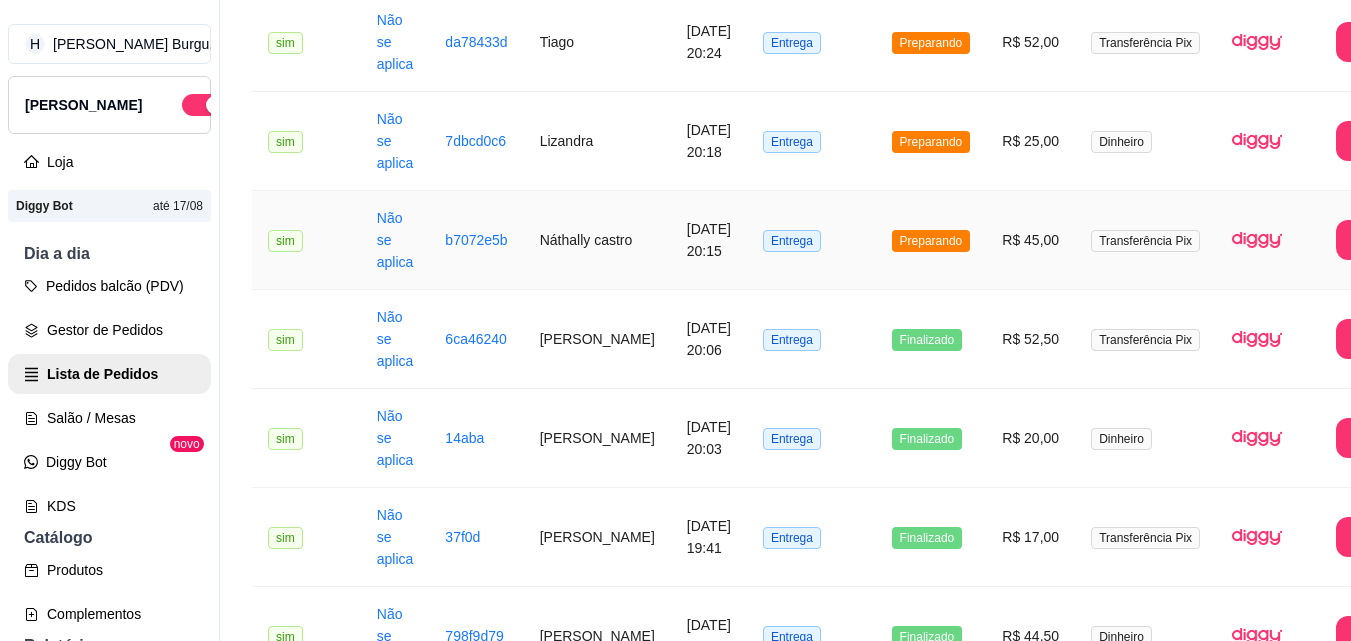 click on "Entrega" at bounding box center [811, 240] 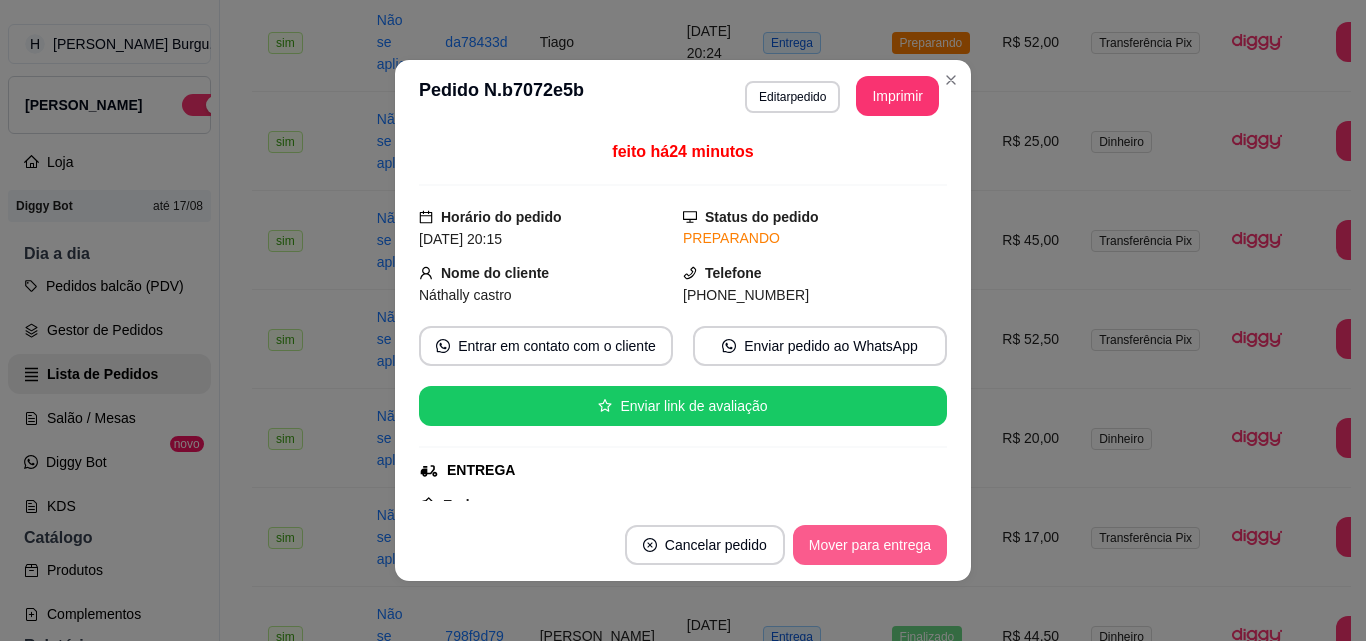 click on "Mover para entrega" at bounding box center (870, 545) 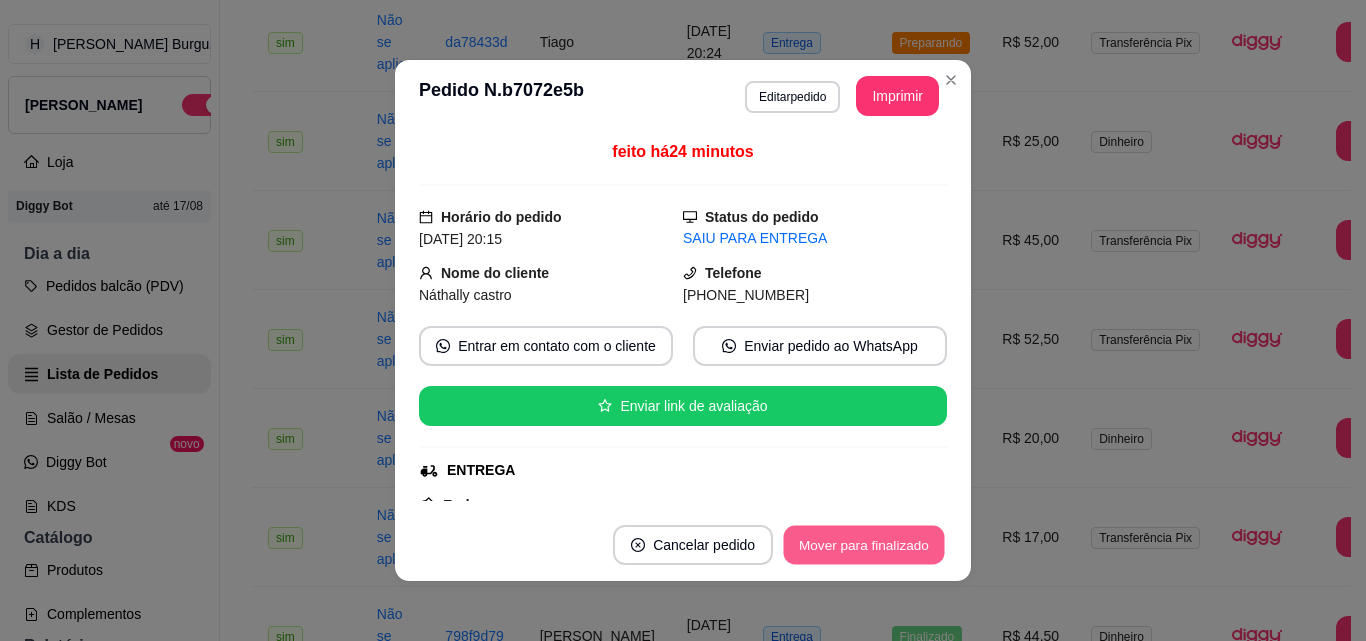 click on "Mover para finalizado" at bounding box center (864, 545) 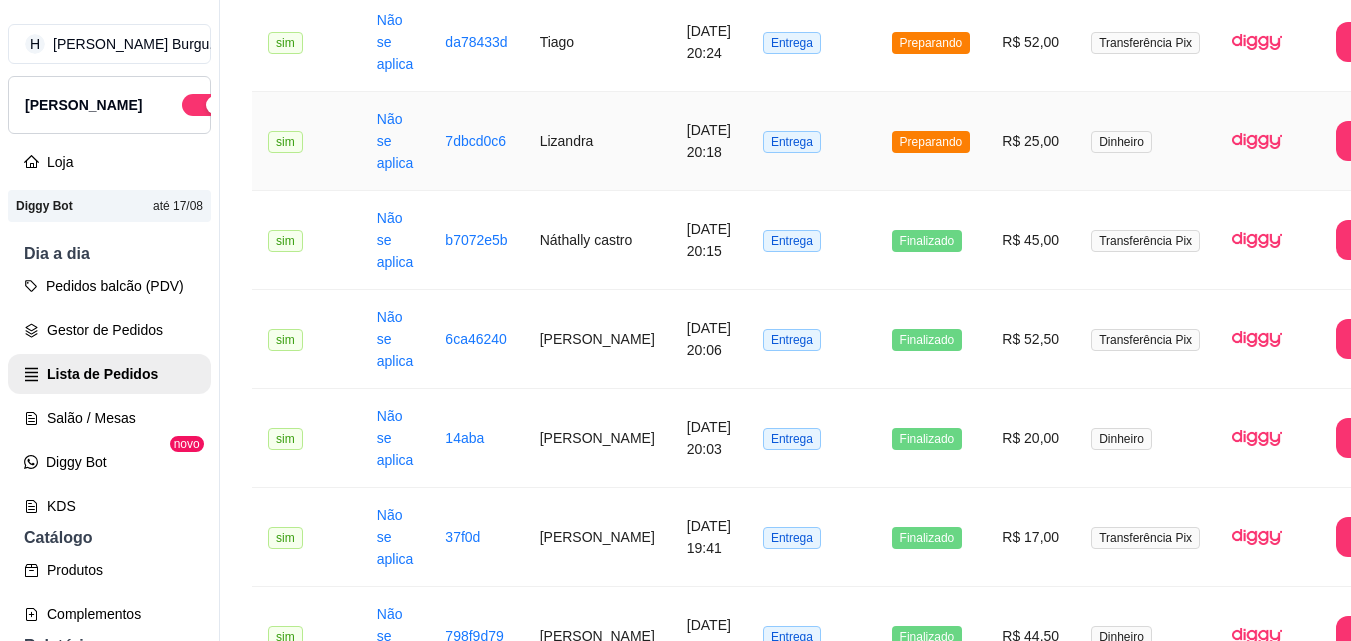 click on "Entrega" at bounding box center (811, 141) 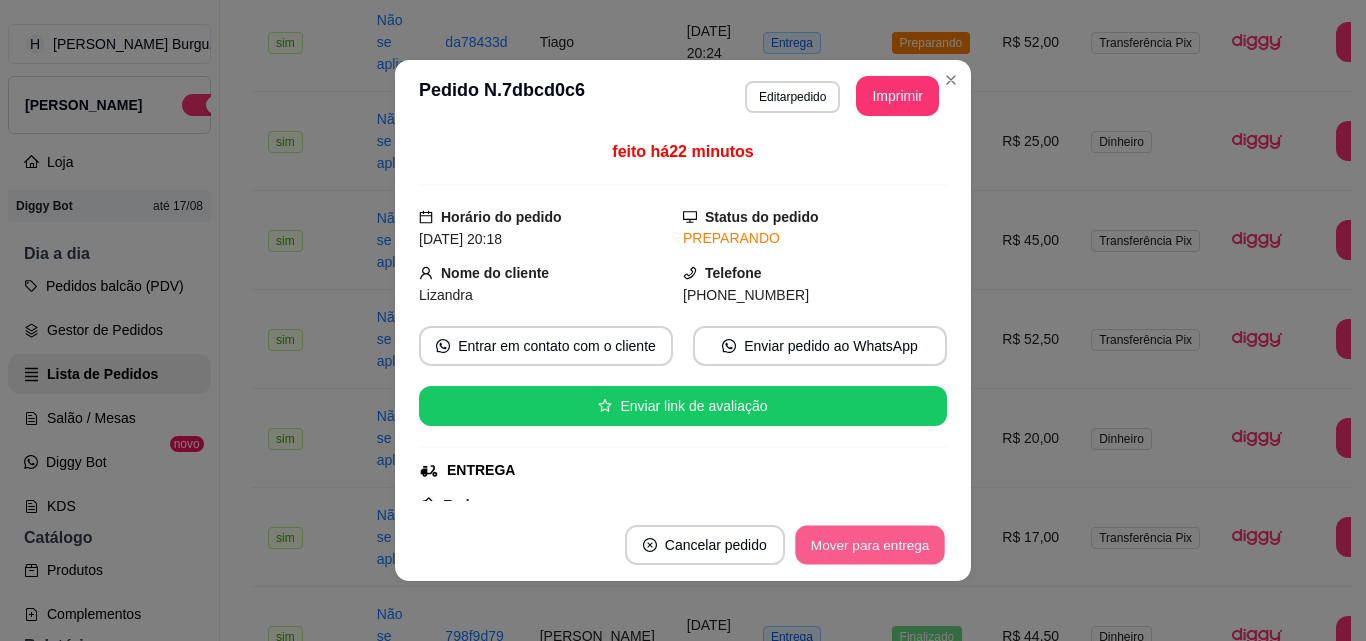 click on "Mover para entrega" at bounding box center (870, 545) 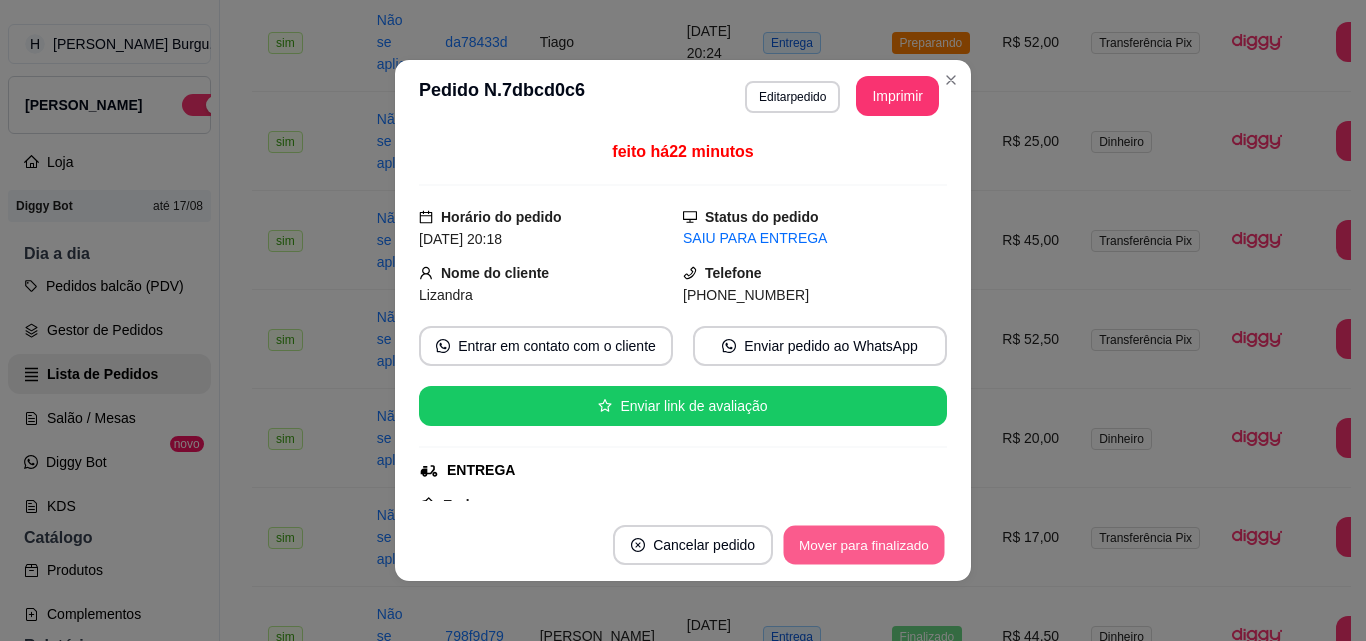 click on "Mover para finalizado" at bounding box center (864, 545) 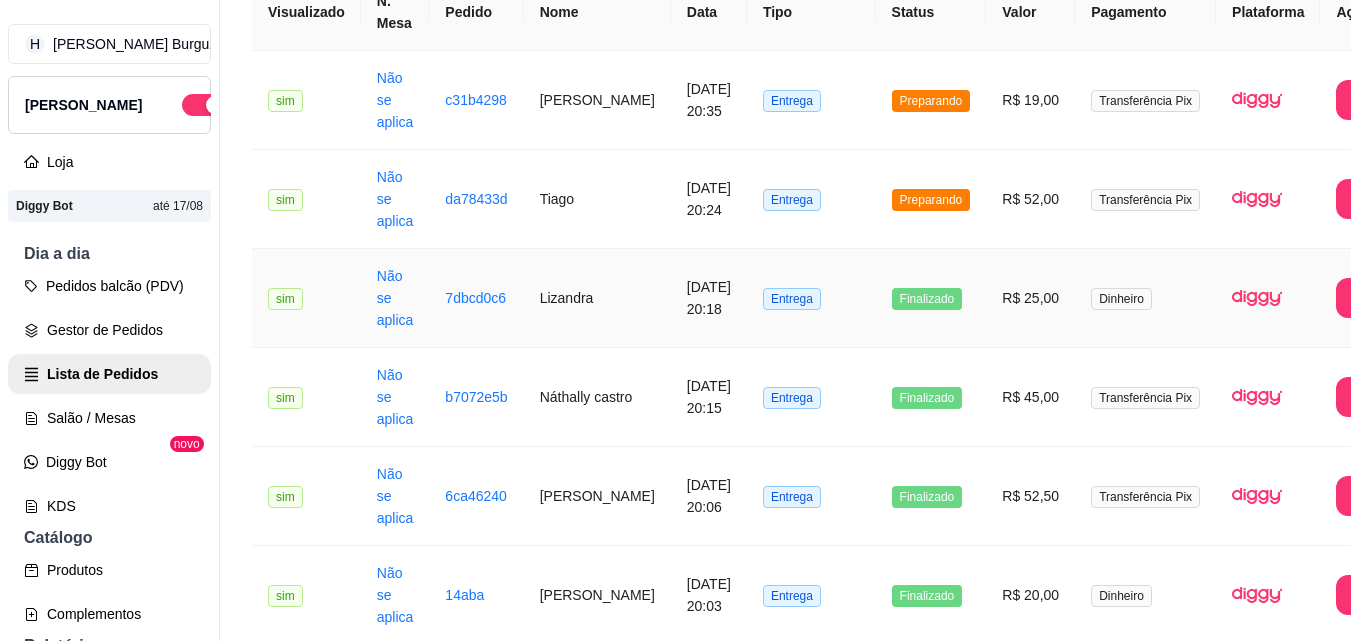 scroll, scrollTop: 163, scrollLeft: 0, axis: vertical 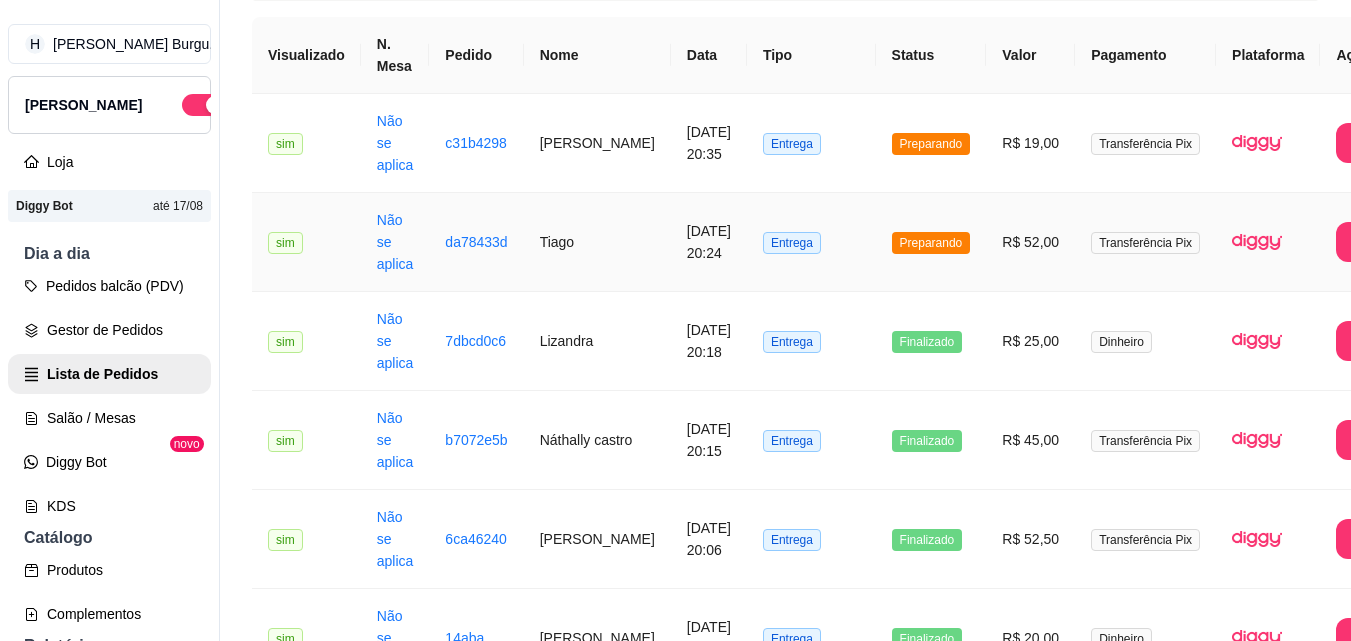 click on "Entrega" at bounding box center (811, 242) 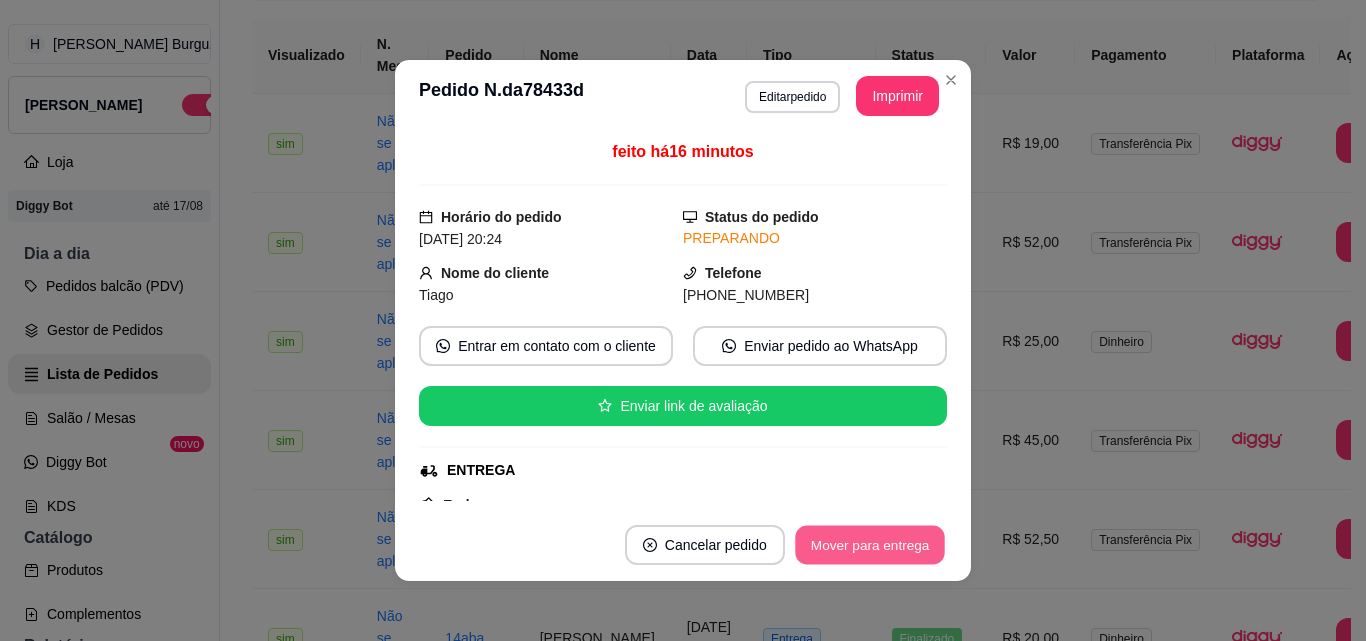 click on "Mover para entrega" at bounding box center [870, 545] 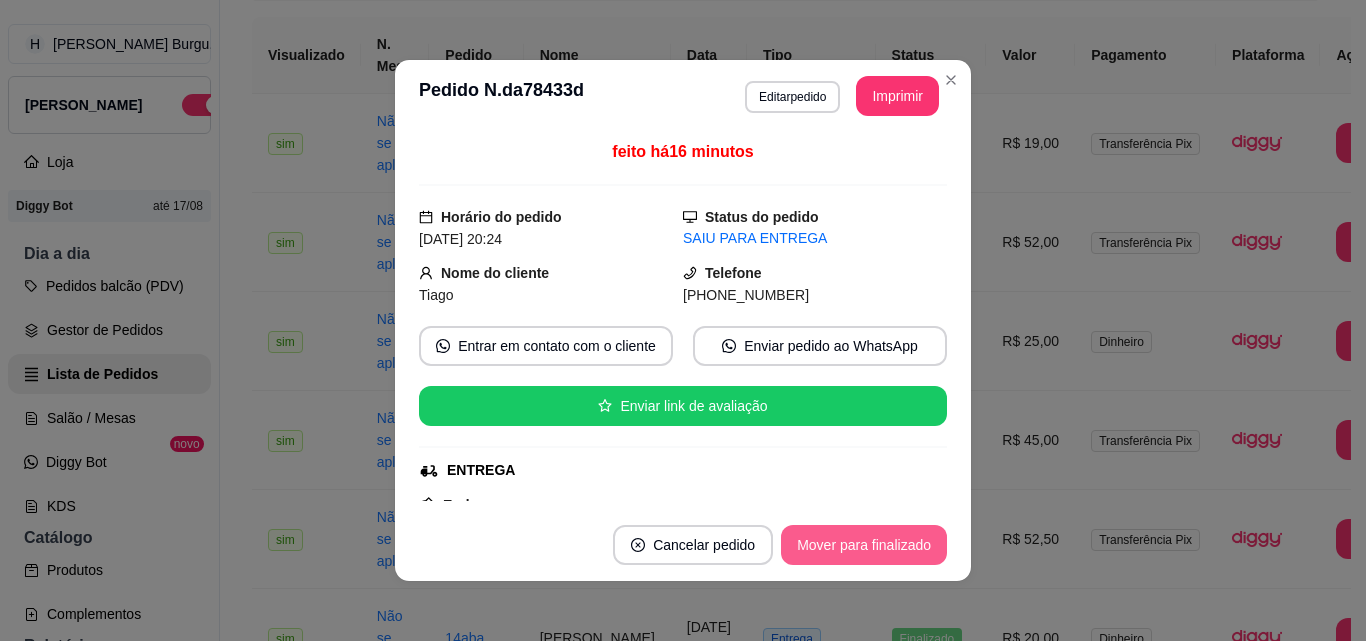 click on "Mover para finalizado" at bounding box center (864, 545) 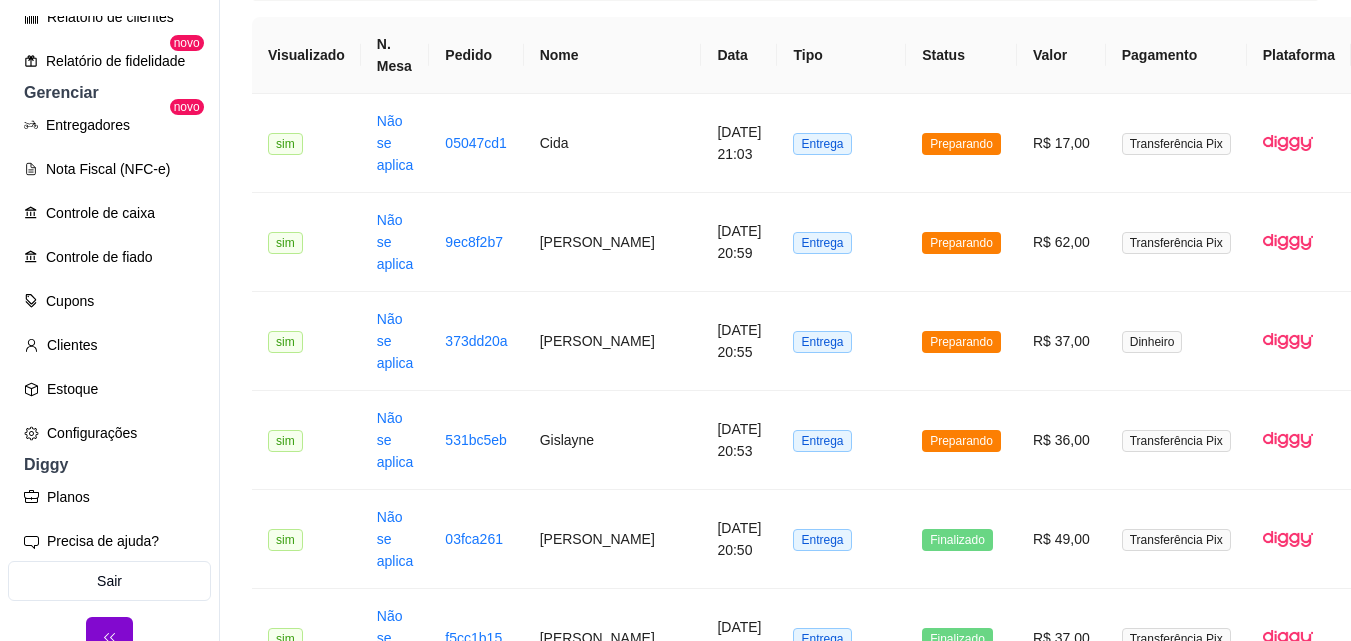 scroll, scrollTop: 729, scrollLeft: 0, axis: vertical 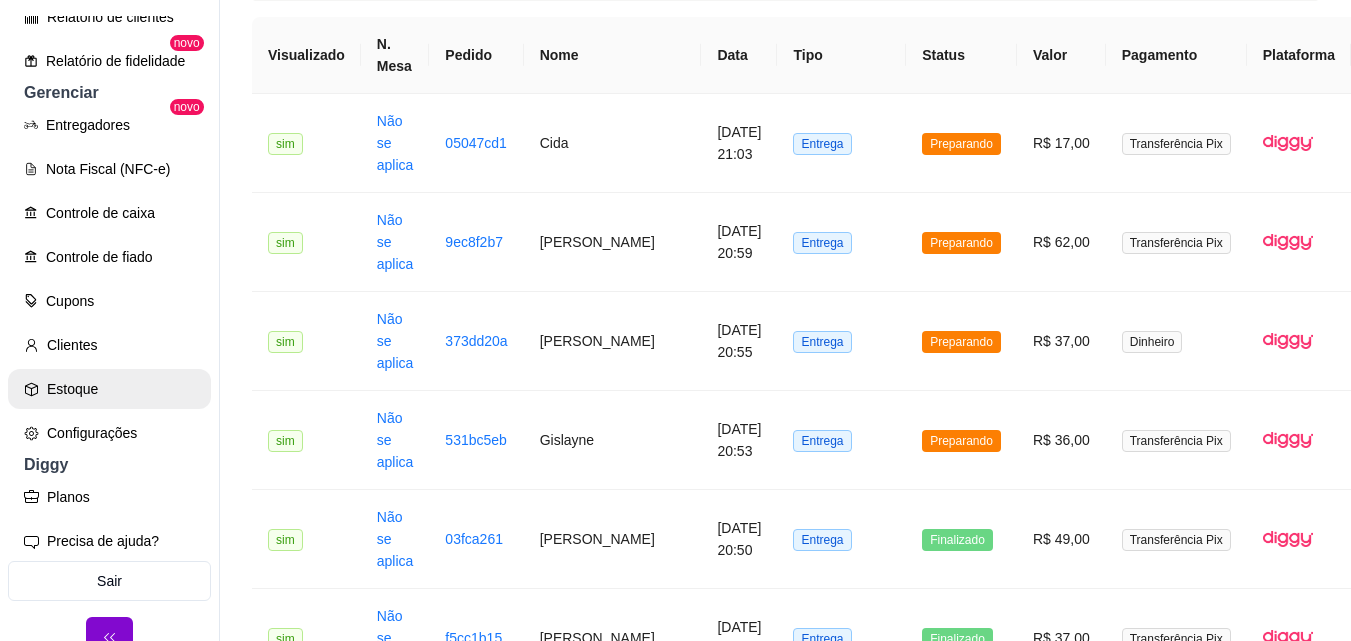click on "Estoque" at bounding box center (109, 389) 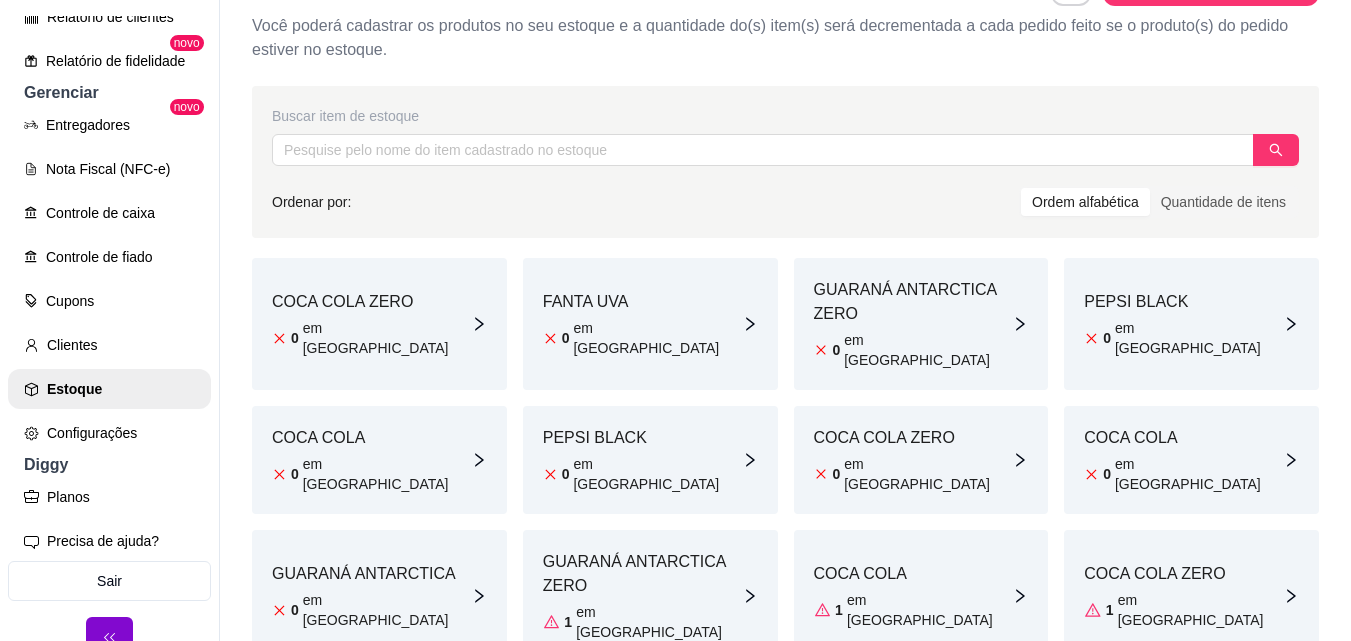 scroll, scrollTop: 50, scrollLeft: 0, axis: vertical 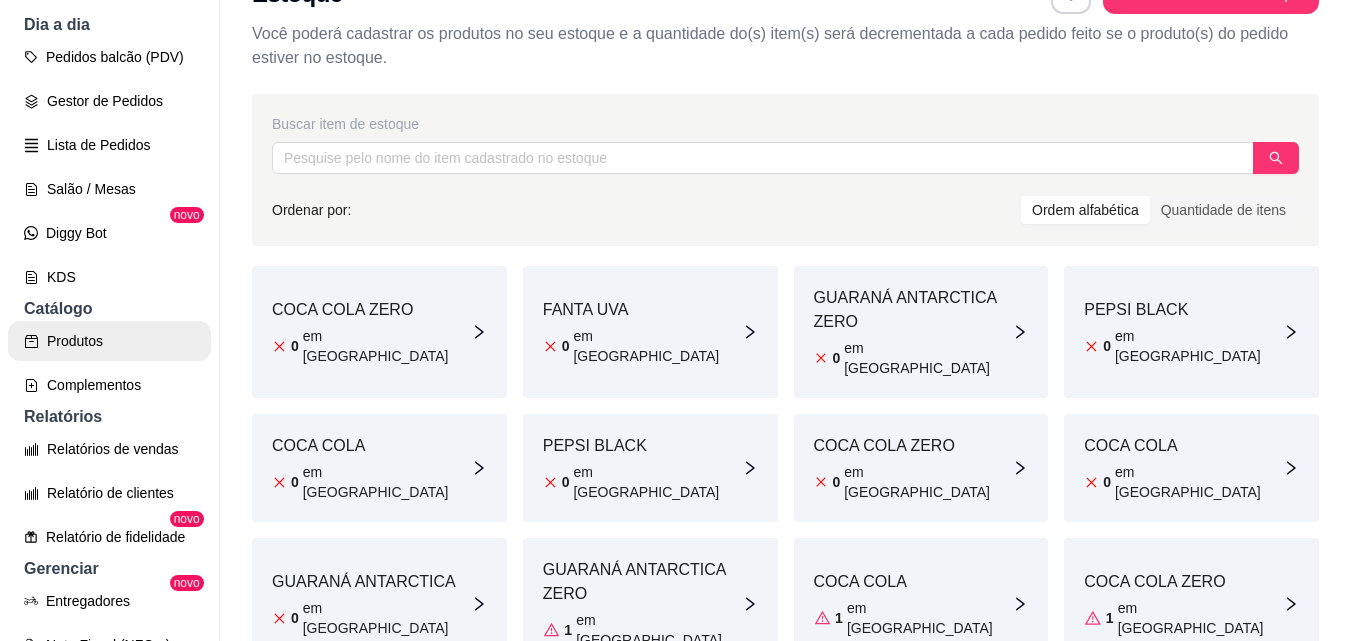 click on "Produtos" at bounding box center [109, 341] 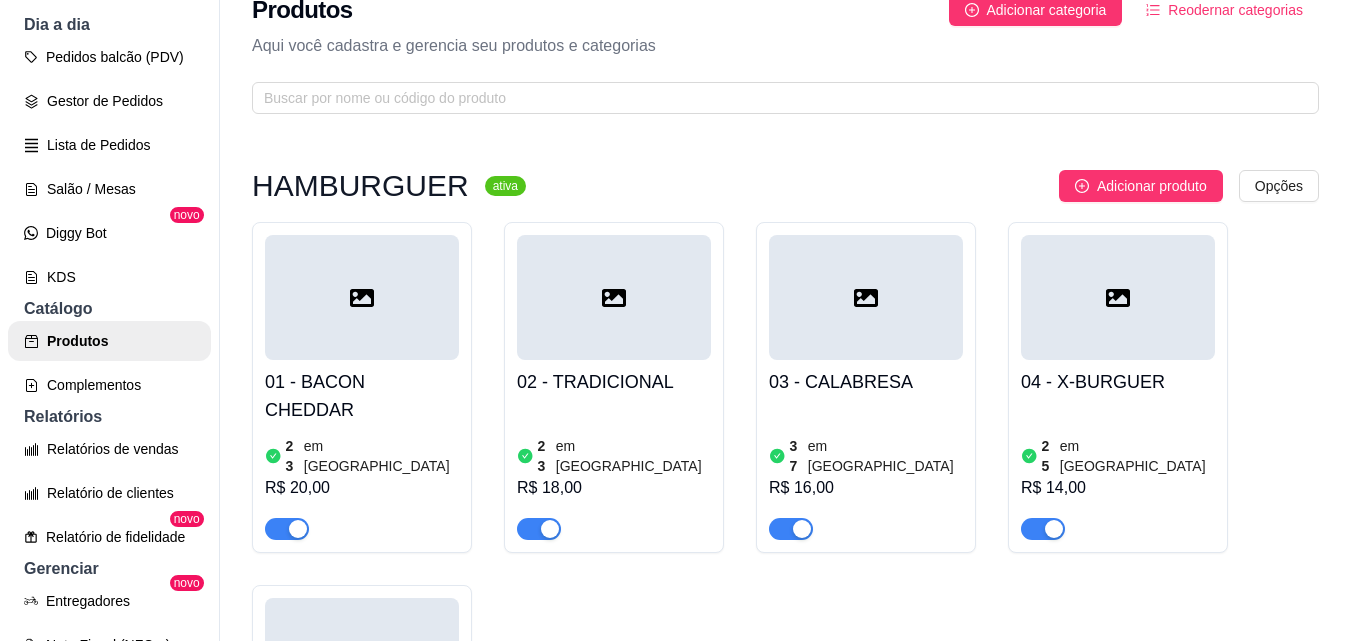 scroll, scrollTop: 0, scrollLeft: 0, axis: both 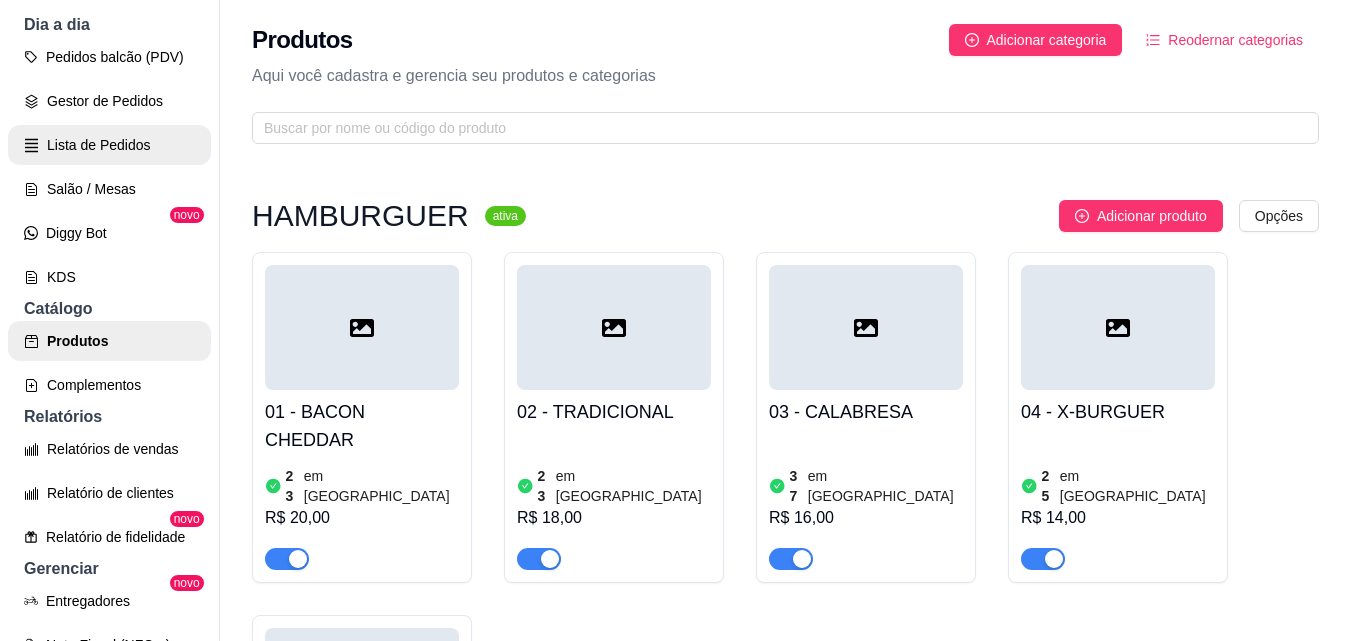 click on "Lista de Pedidos" at bounding box center [109, 145] 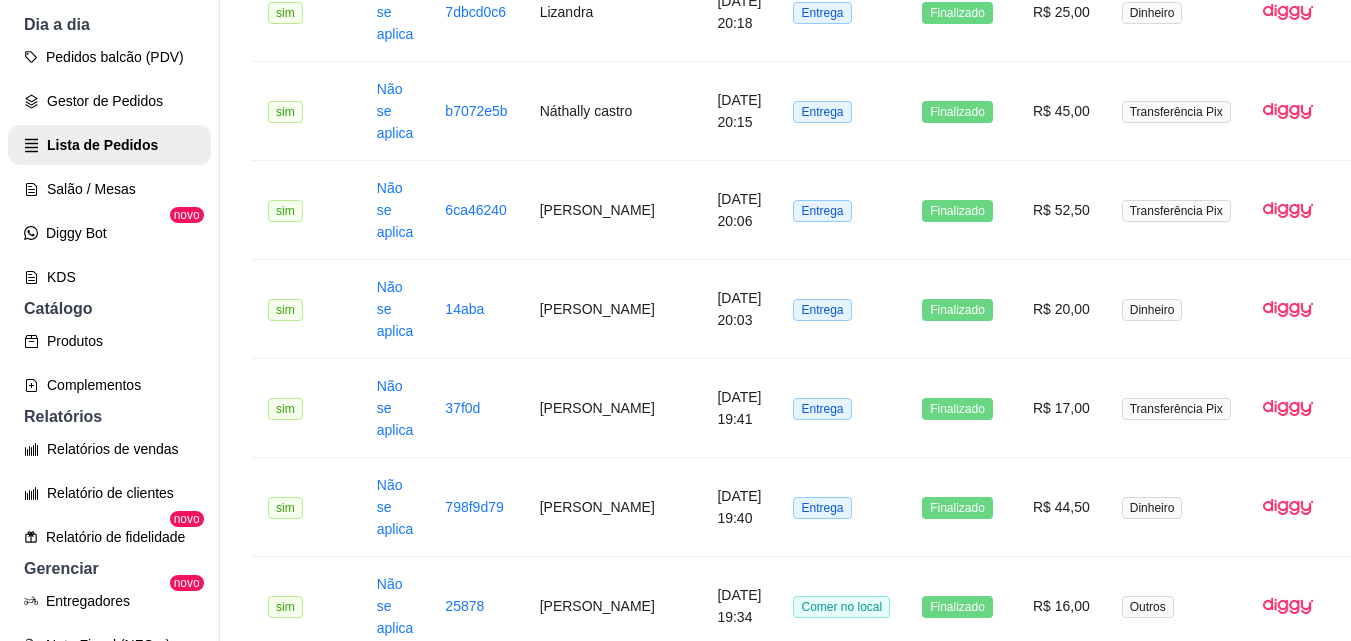 scroll, scrollTop: 1400, scrollLeft: 0, axis: vertical 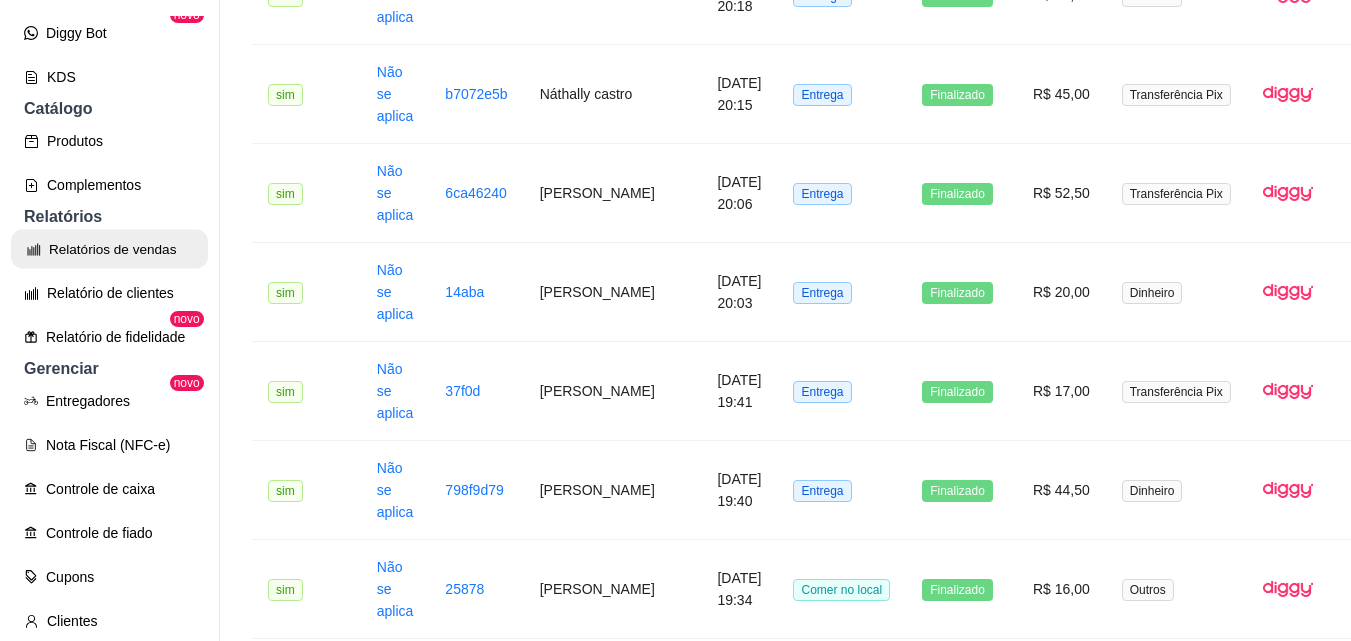 click on "Relatórios de vendas" at bounding box center (109, 249) 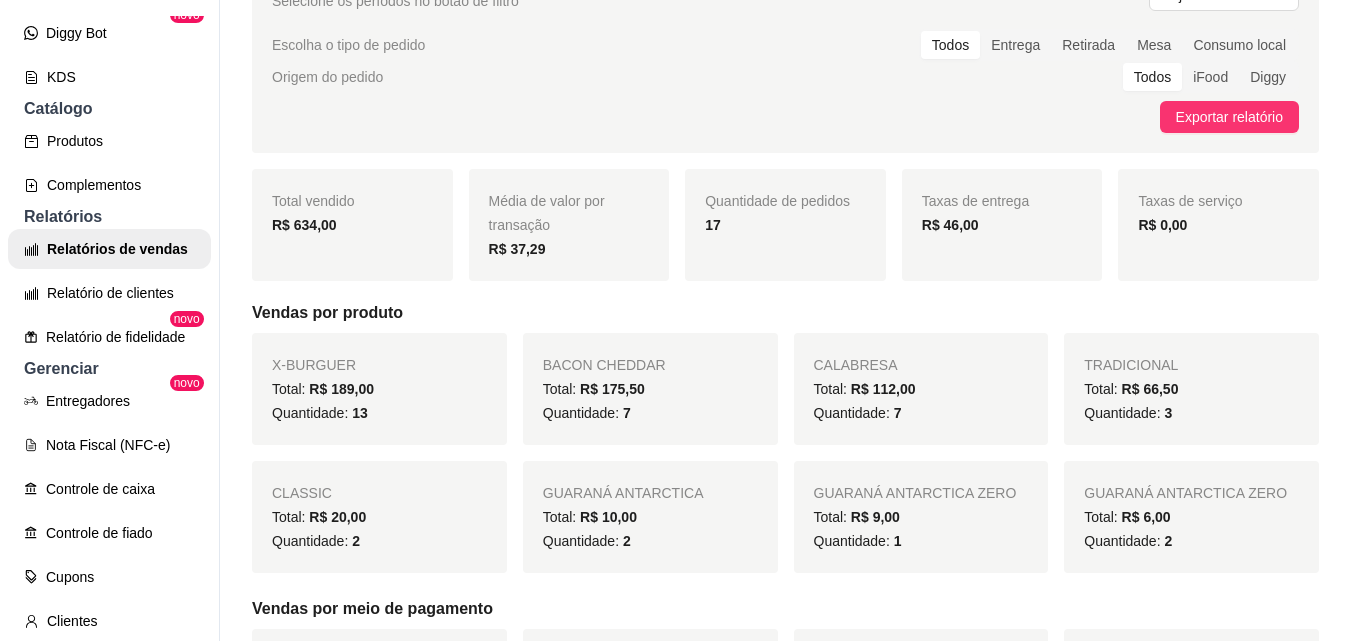 scroll, scrollTop: 100, scrollLeft: 0, axis: vertical 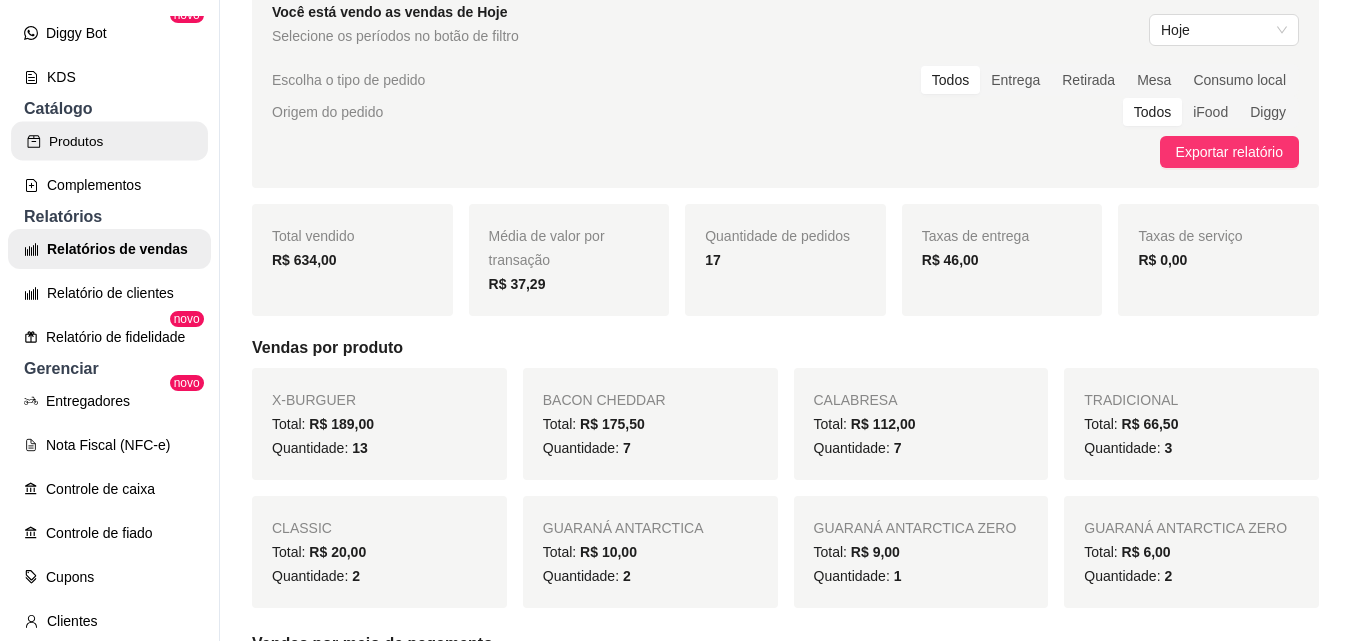 click on "Produtos" at bounding box center (109, 141) 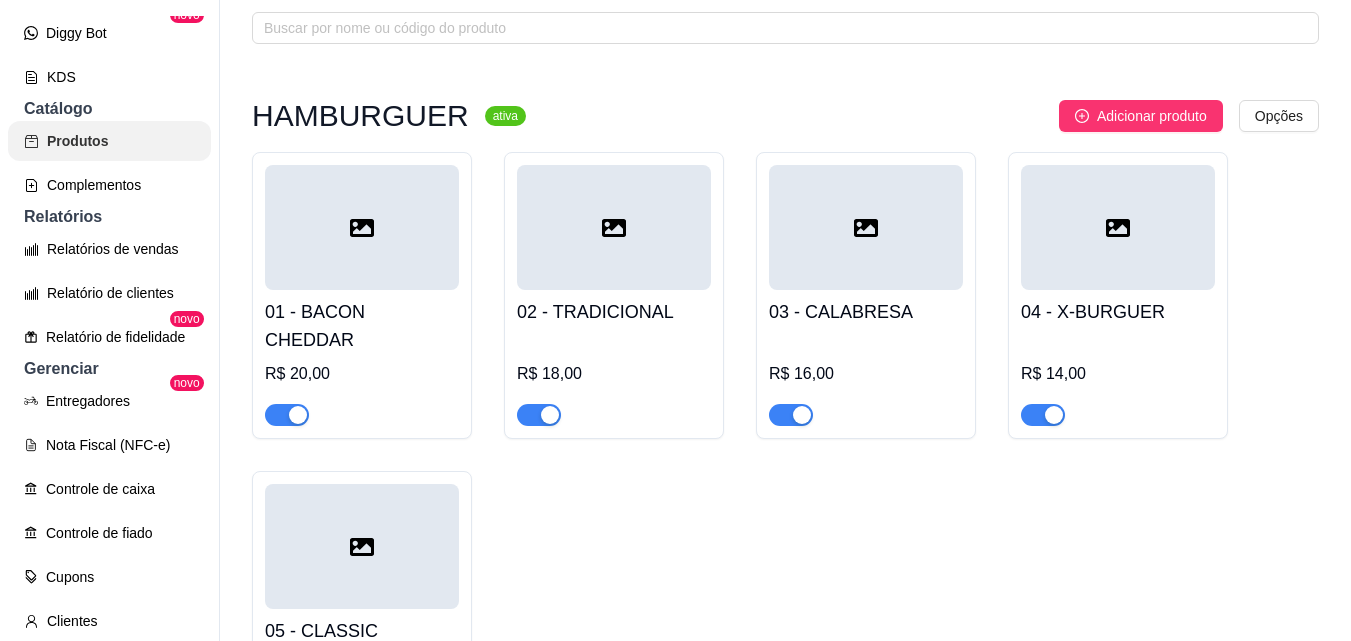 scroll, scrollTop: 0, scrollLeft: 0, axis: both 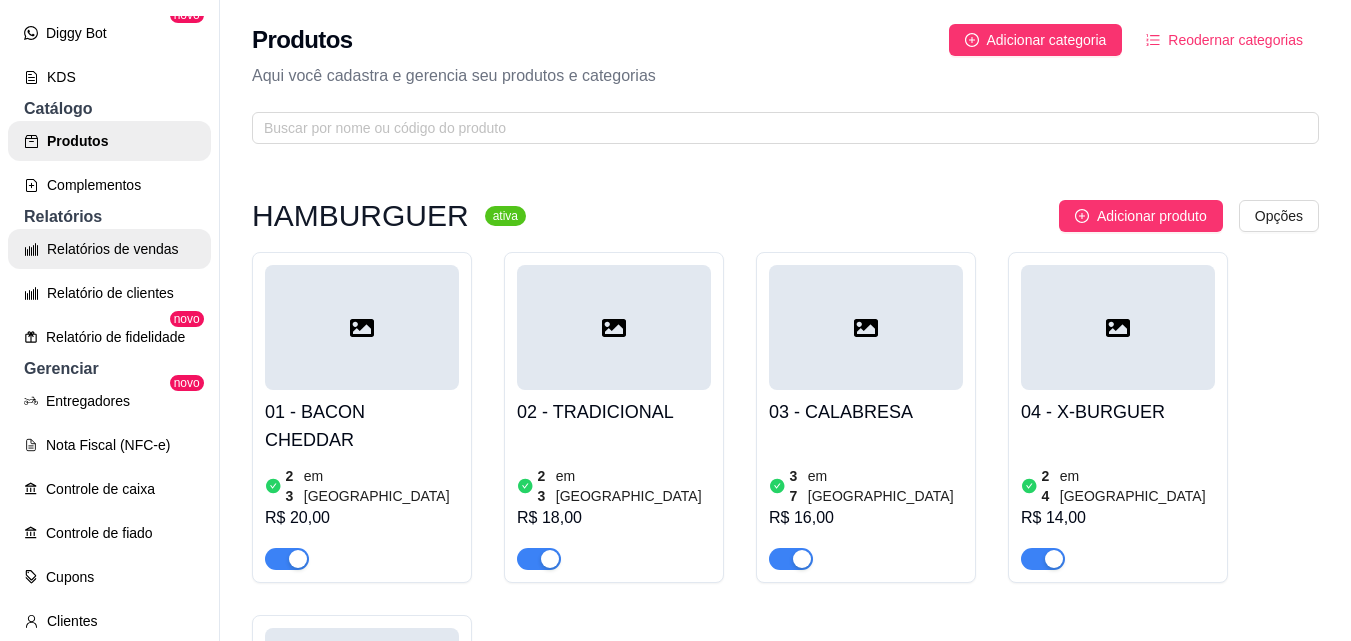 click on "Relatórios de vendas" at bounding box center (109, 249) 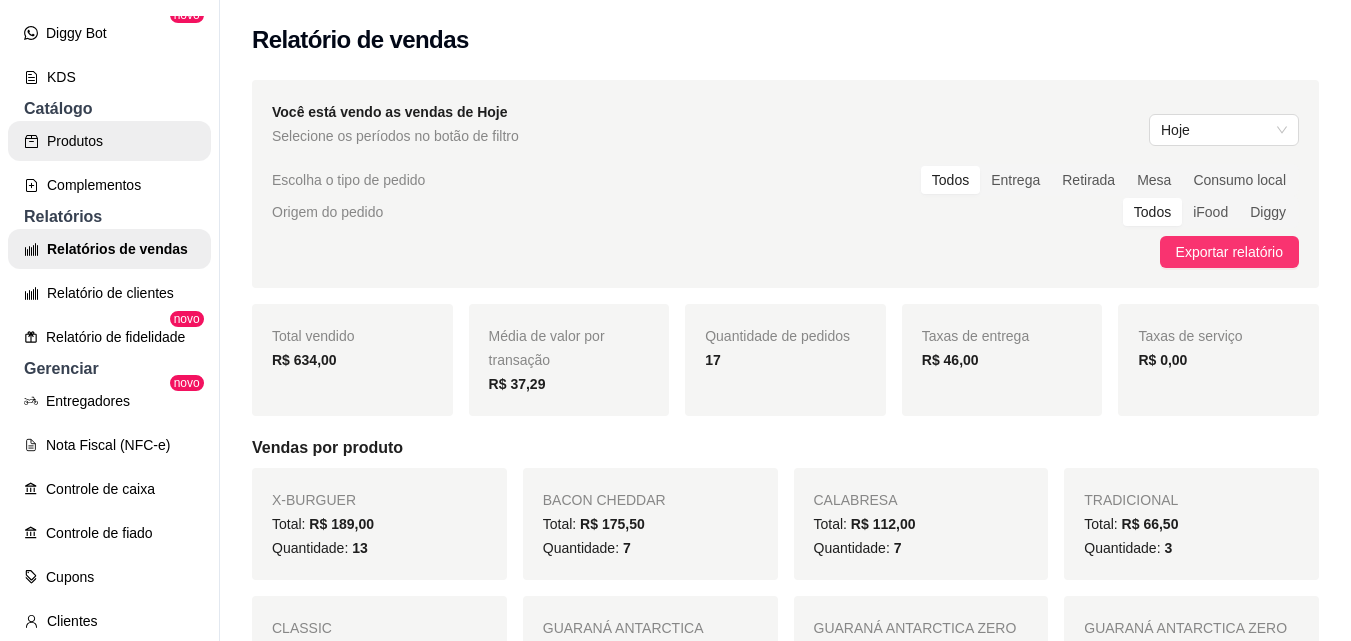 click on "Produtos" at bounding box center [109, 141] 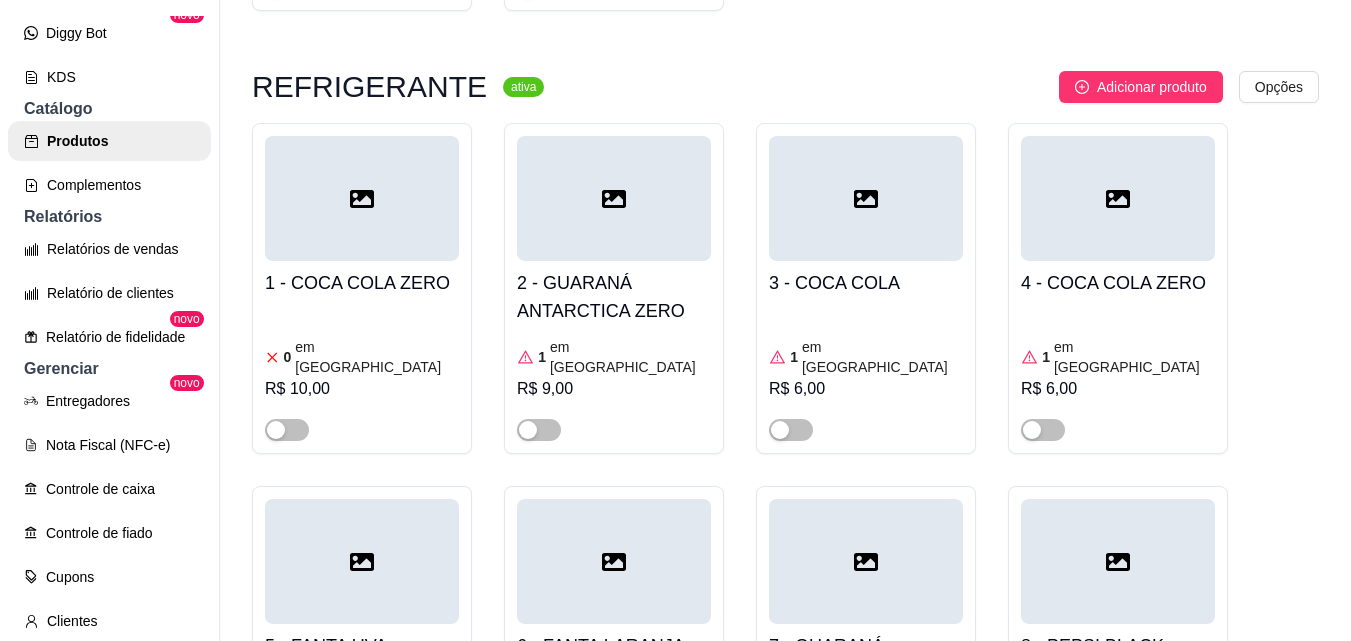 scroll, scrollTop: 2200, scrollLeft: 0, axis: vertical 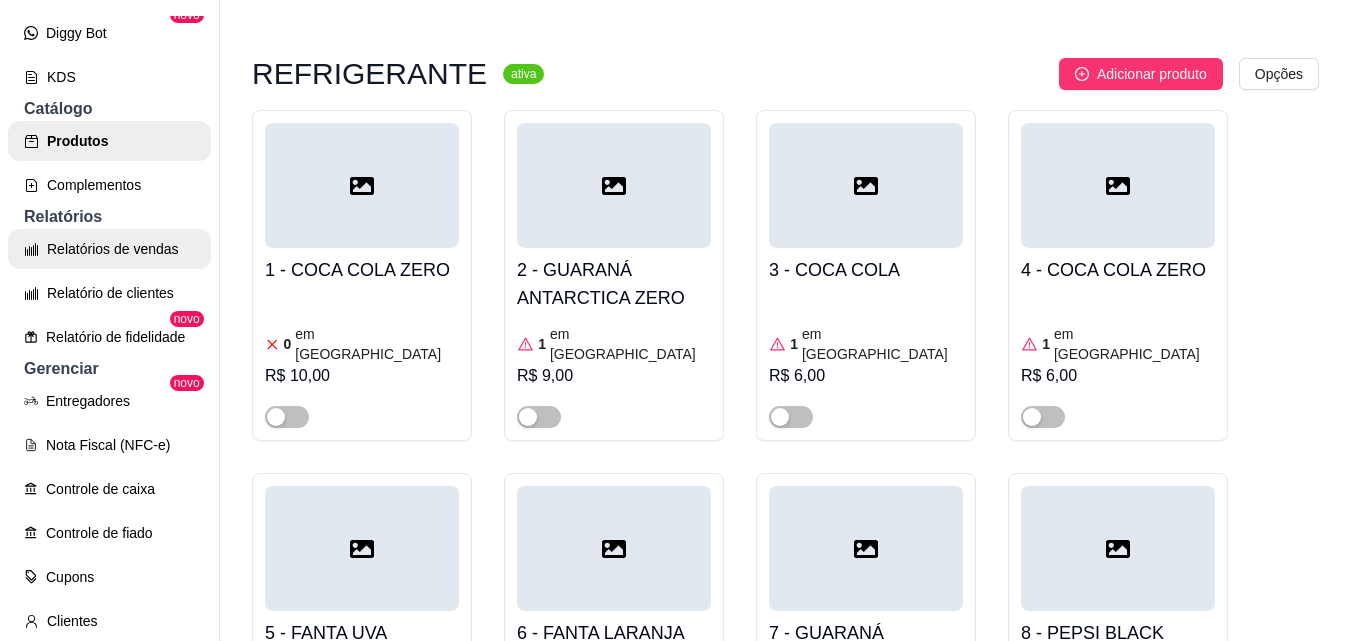 click on "Relatórios de vendas" at bounding box center [109, 249] 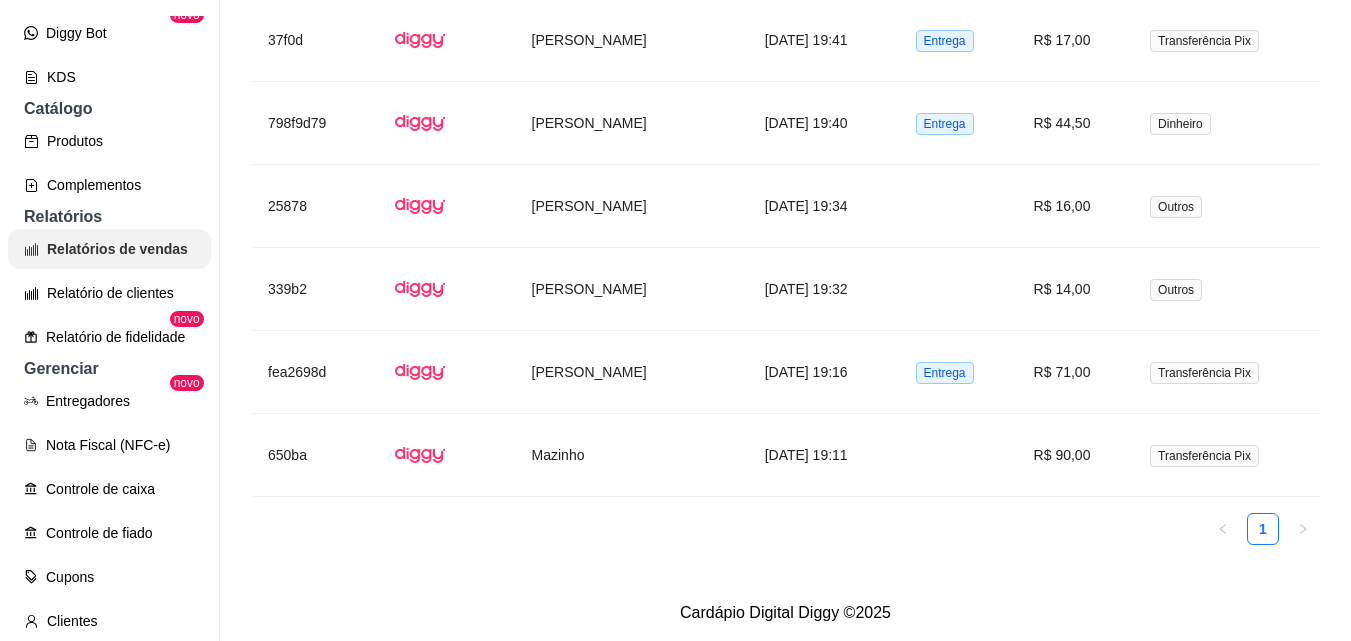 scroll, scrollTop: 0, scrollLeft: 0, axis: both 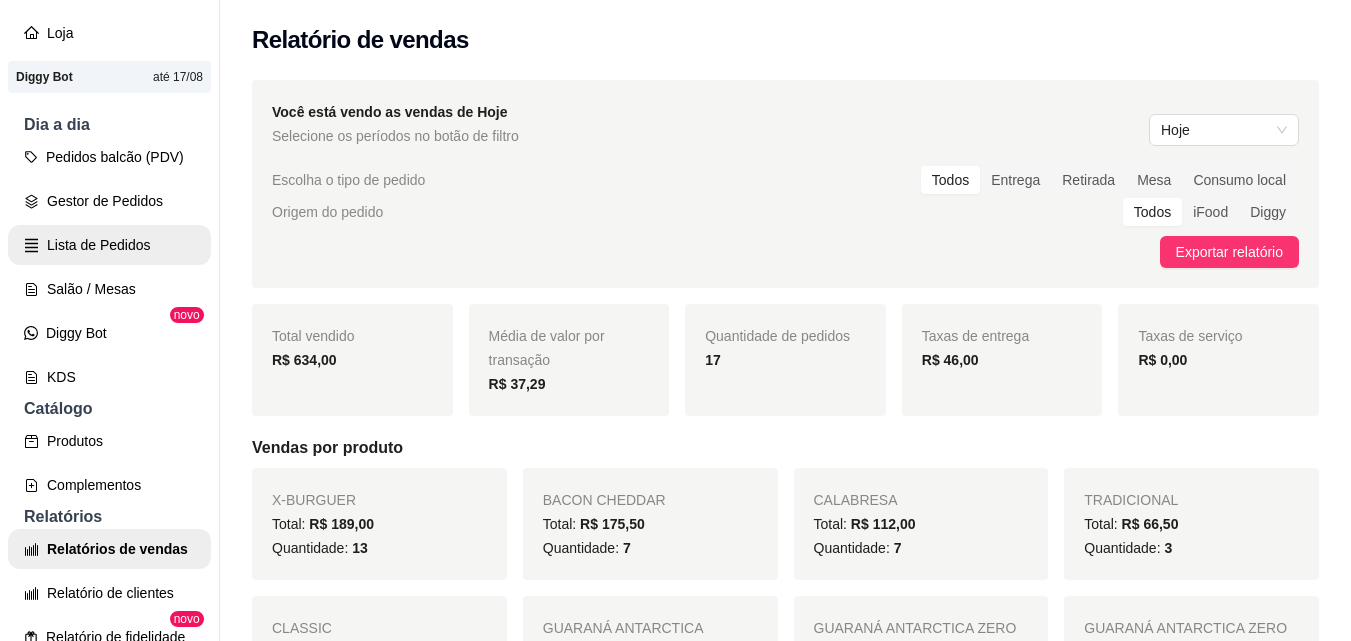click on "Lista de Pedidos" at bounding box center [109, 245] 